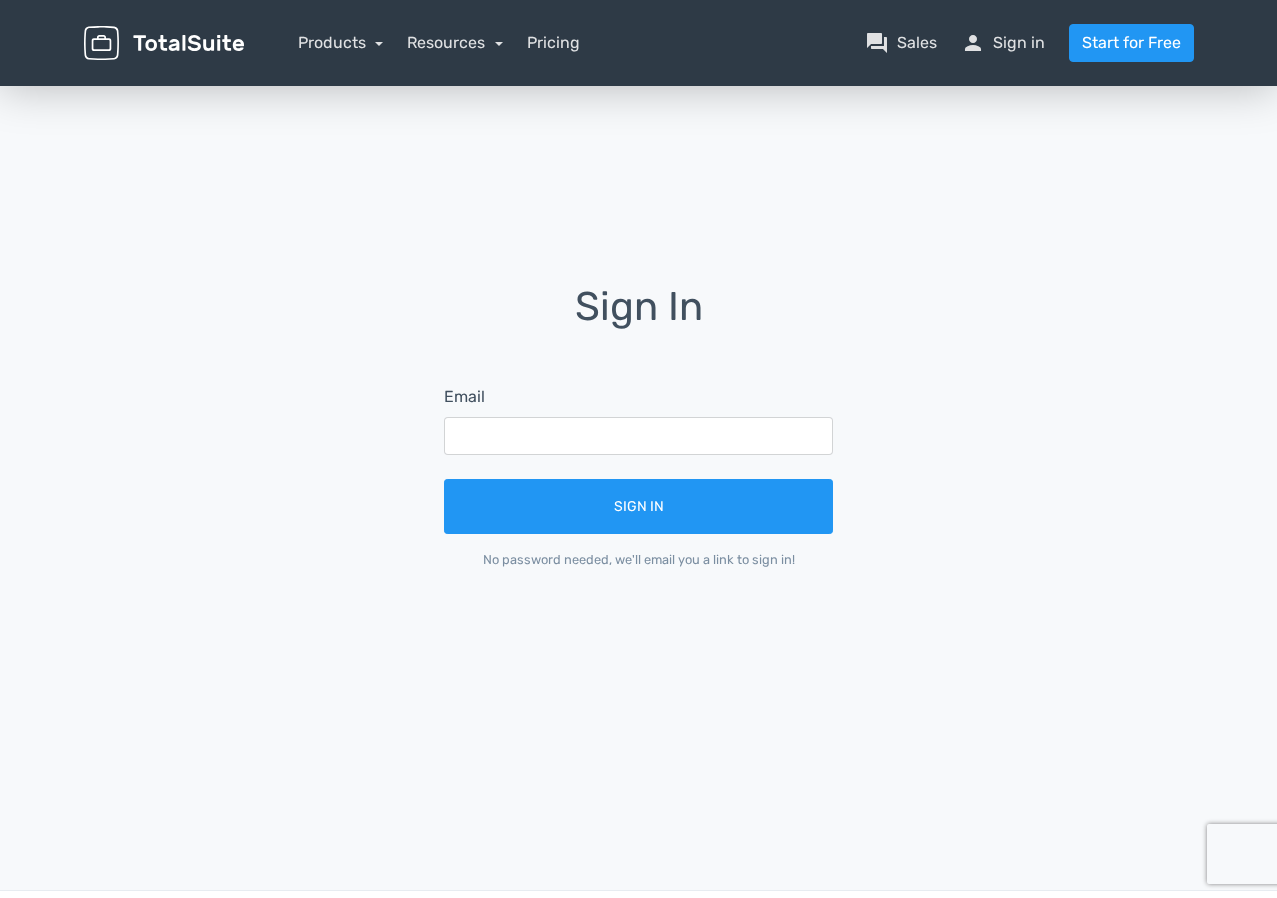click at bounding box center (638, 436) 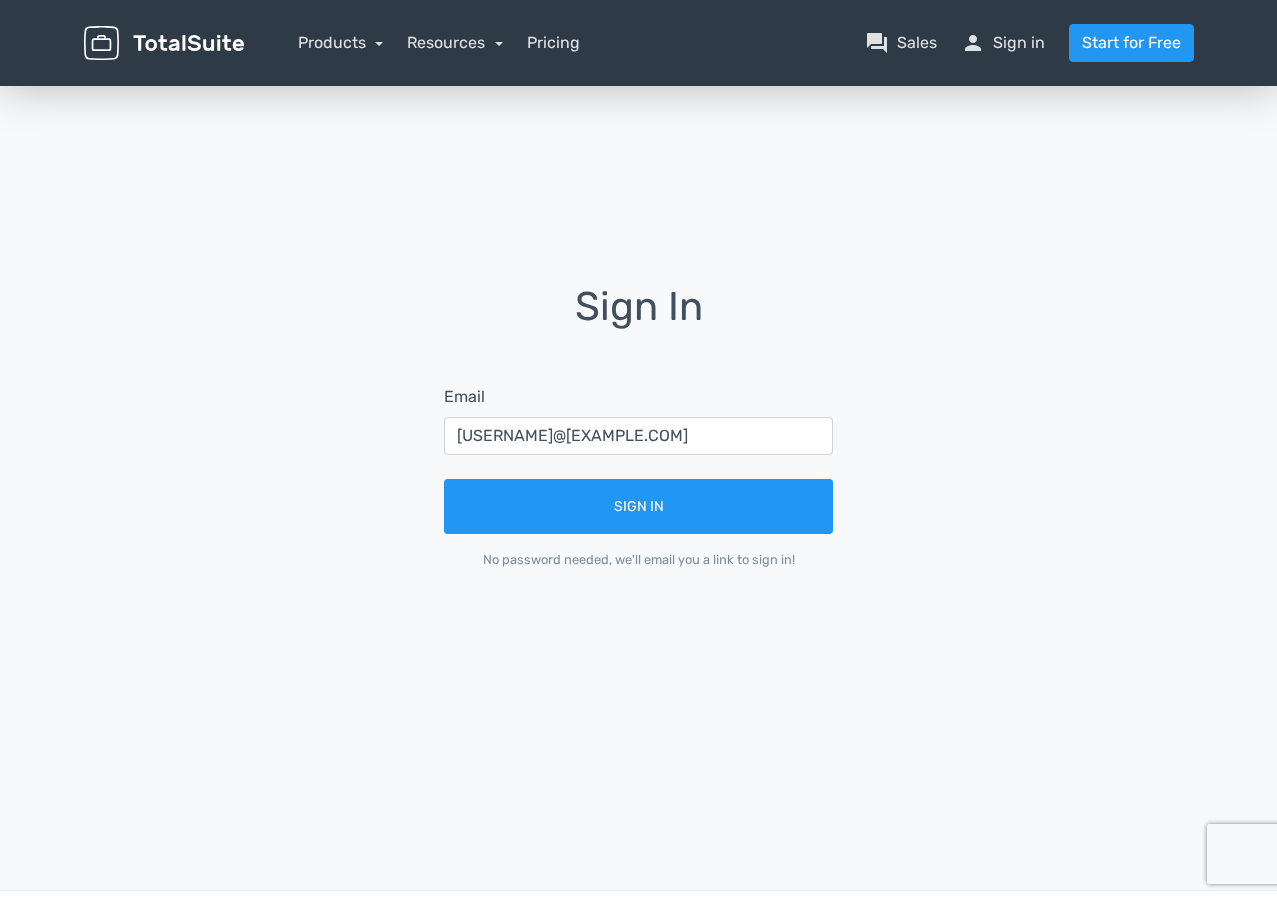 type on "[USERNAME]@[EXAMPLE.COM]" 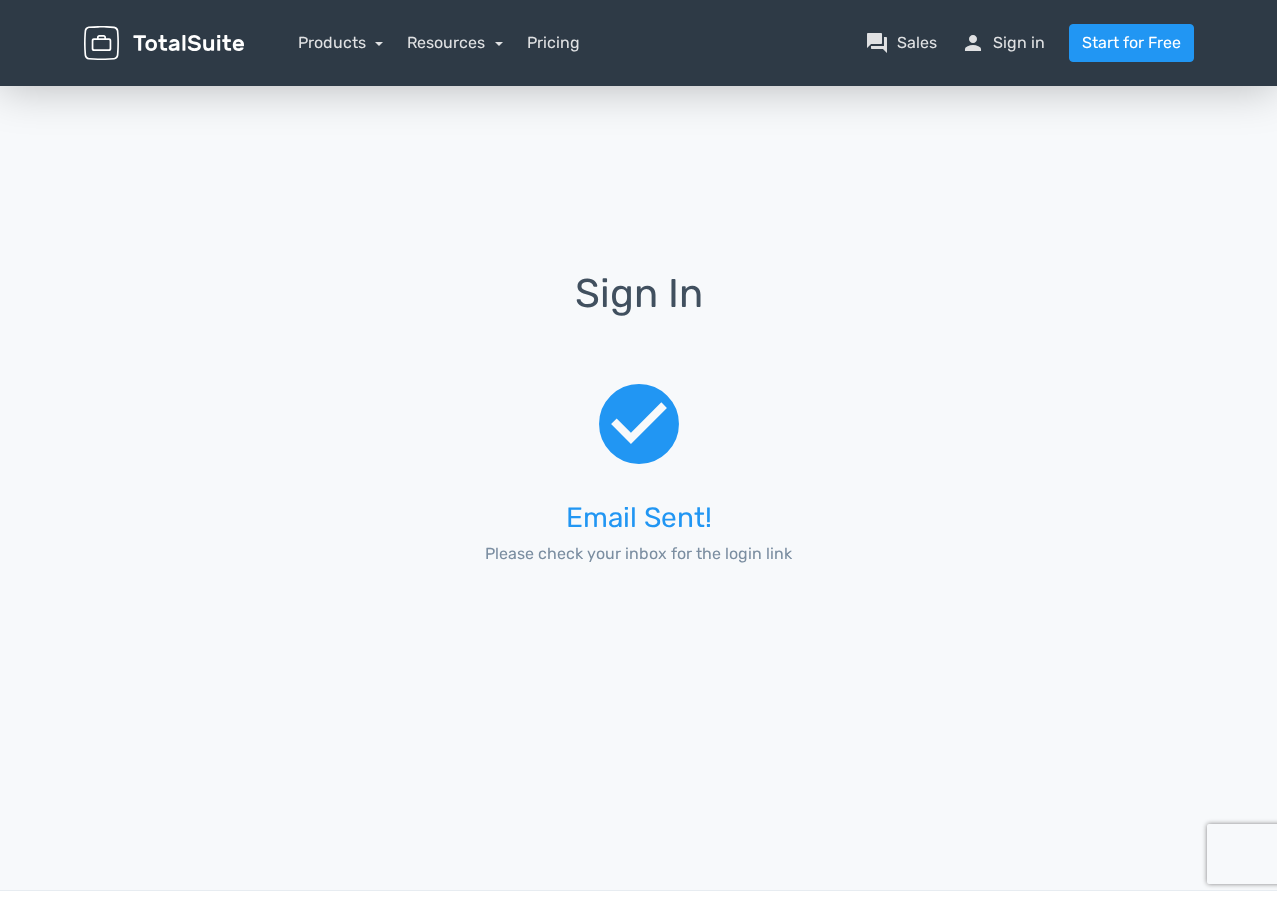 click on "Sign In check_circle Email Sent! Please check your inbox for the login link" at bounding box center [639, 441] 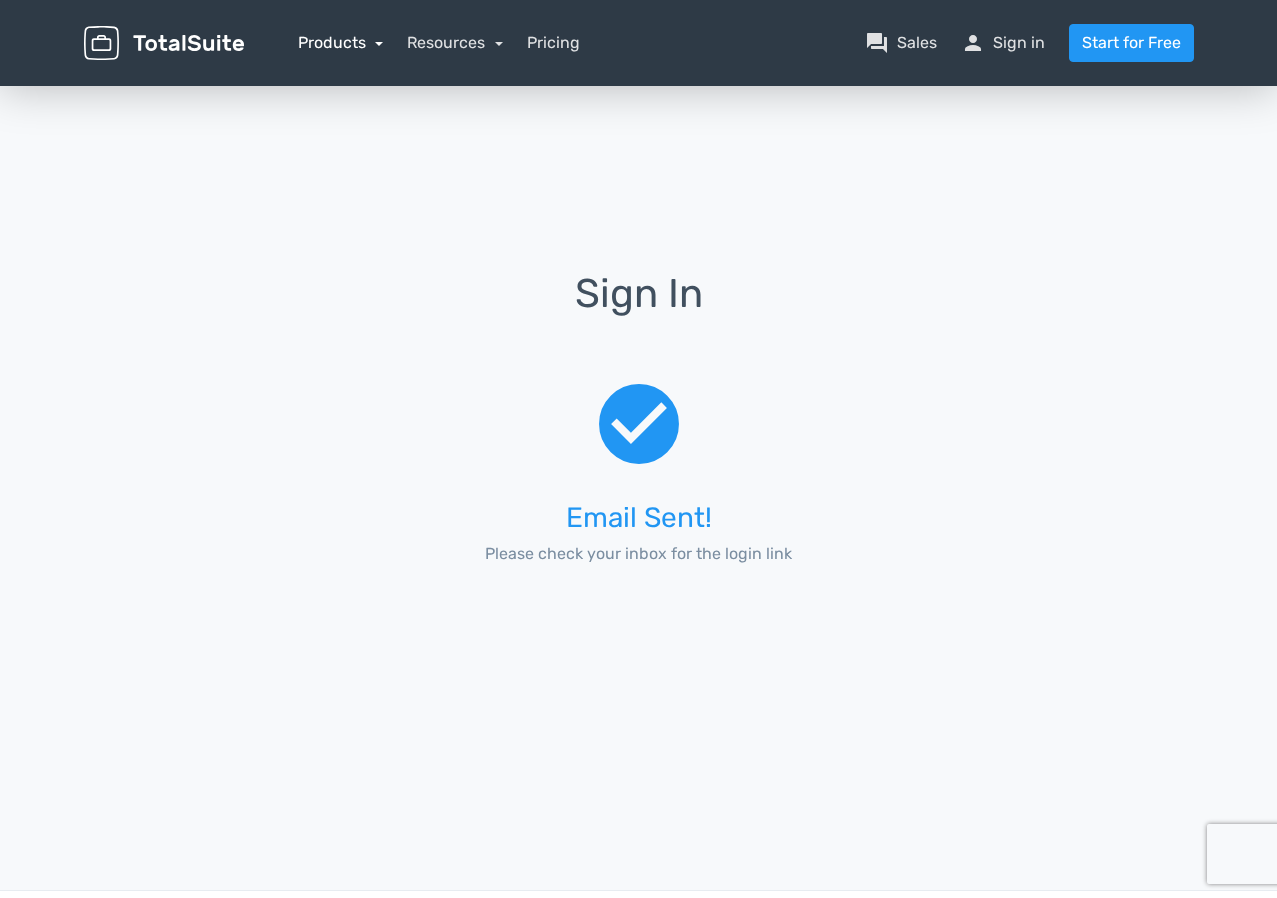 click on "Products" at bounding box center [341, 42] 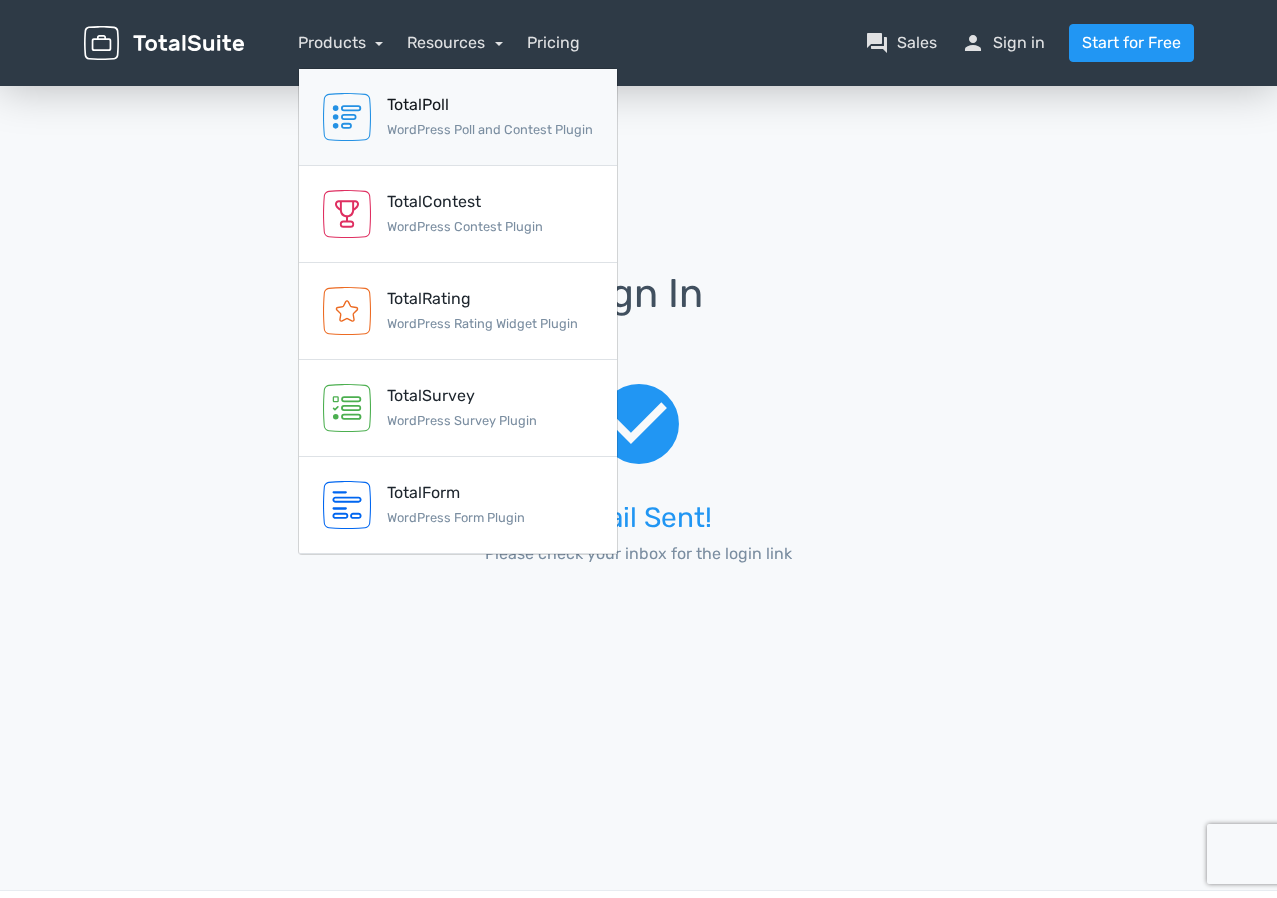 click on "TotalPoll" at bounding box center (490, 105) 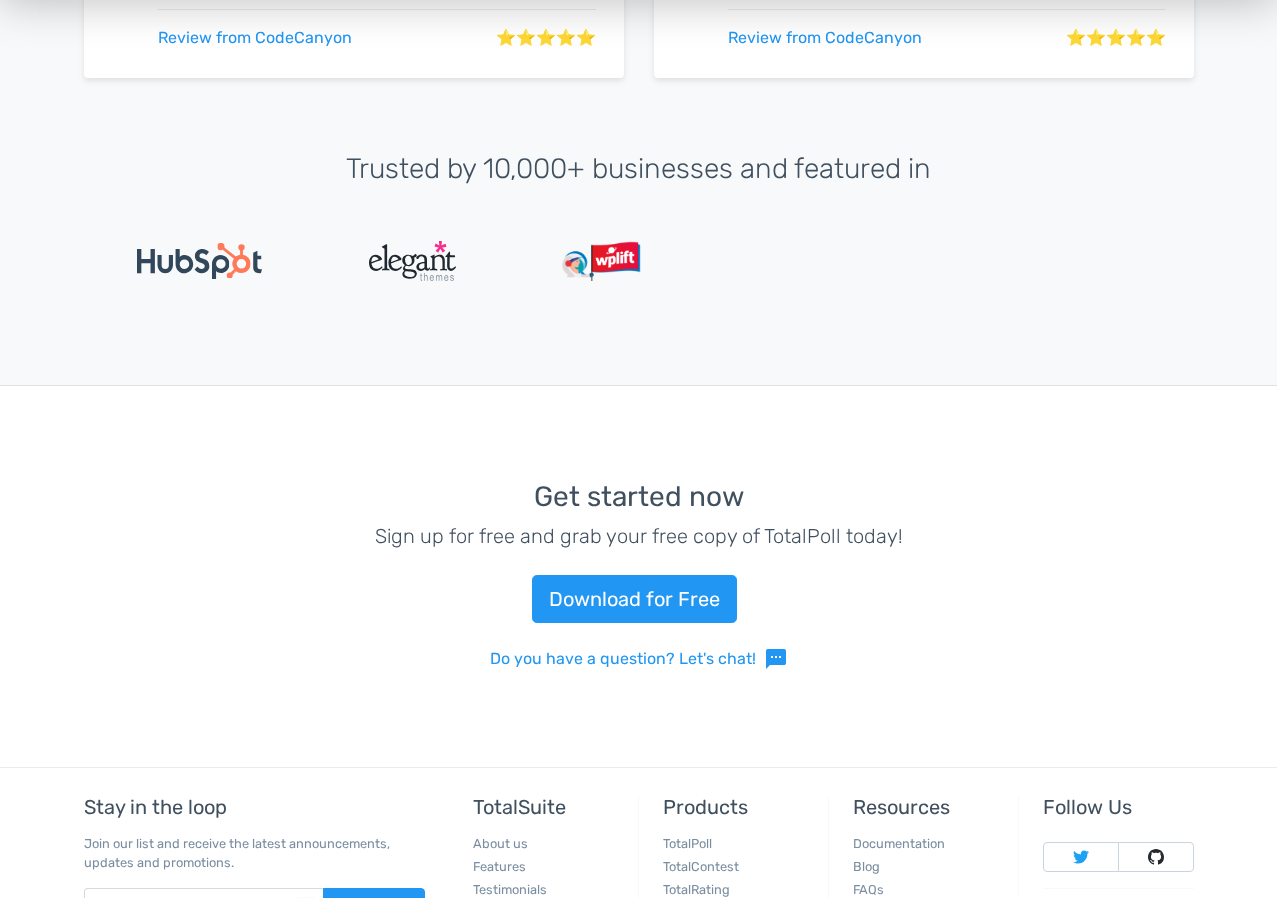 scroll, scrollTop: 4576, scrollLeft: 0, axis: vertical 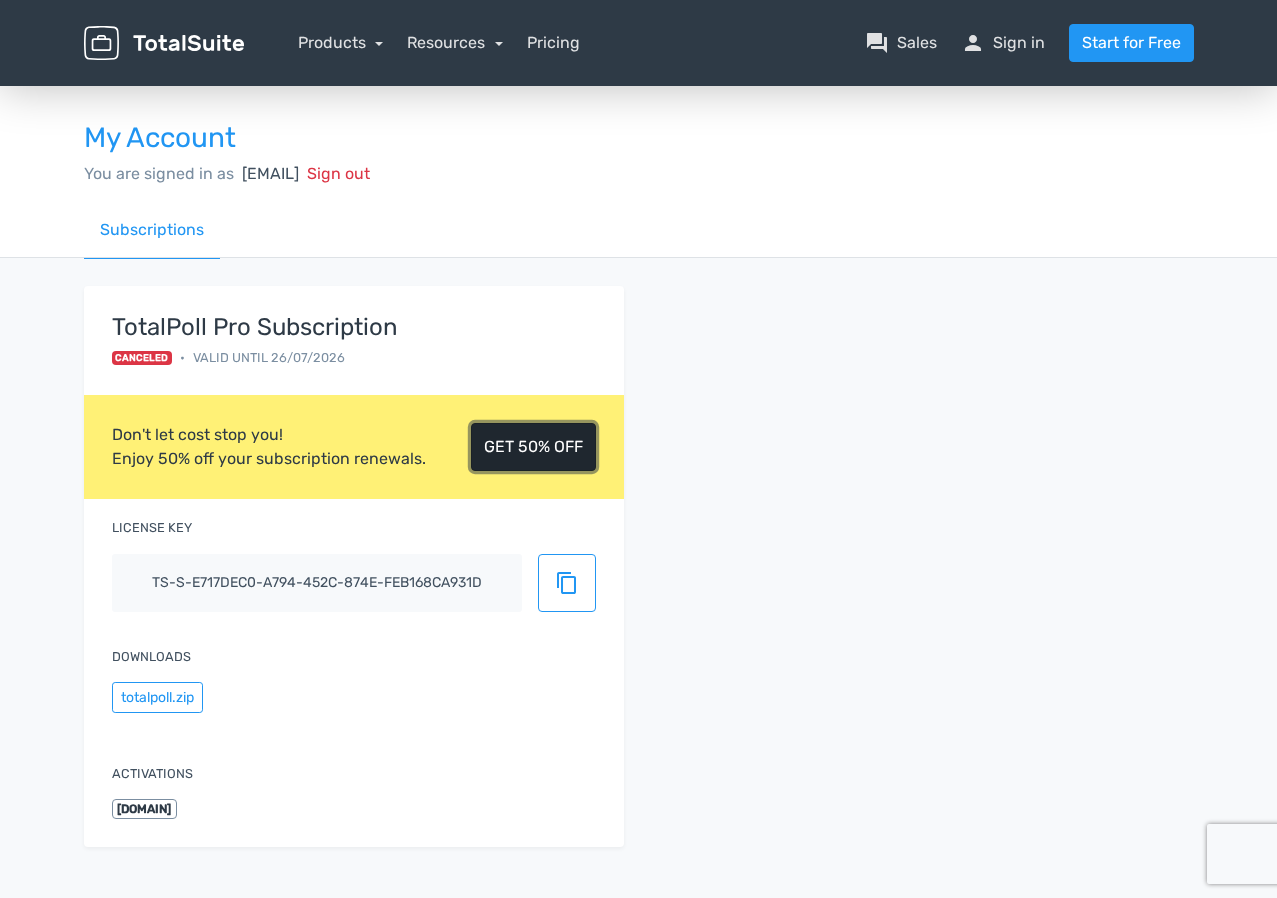click on "GET 50%
OFF" at bounding box center (533, 447) 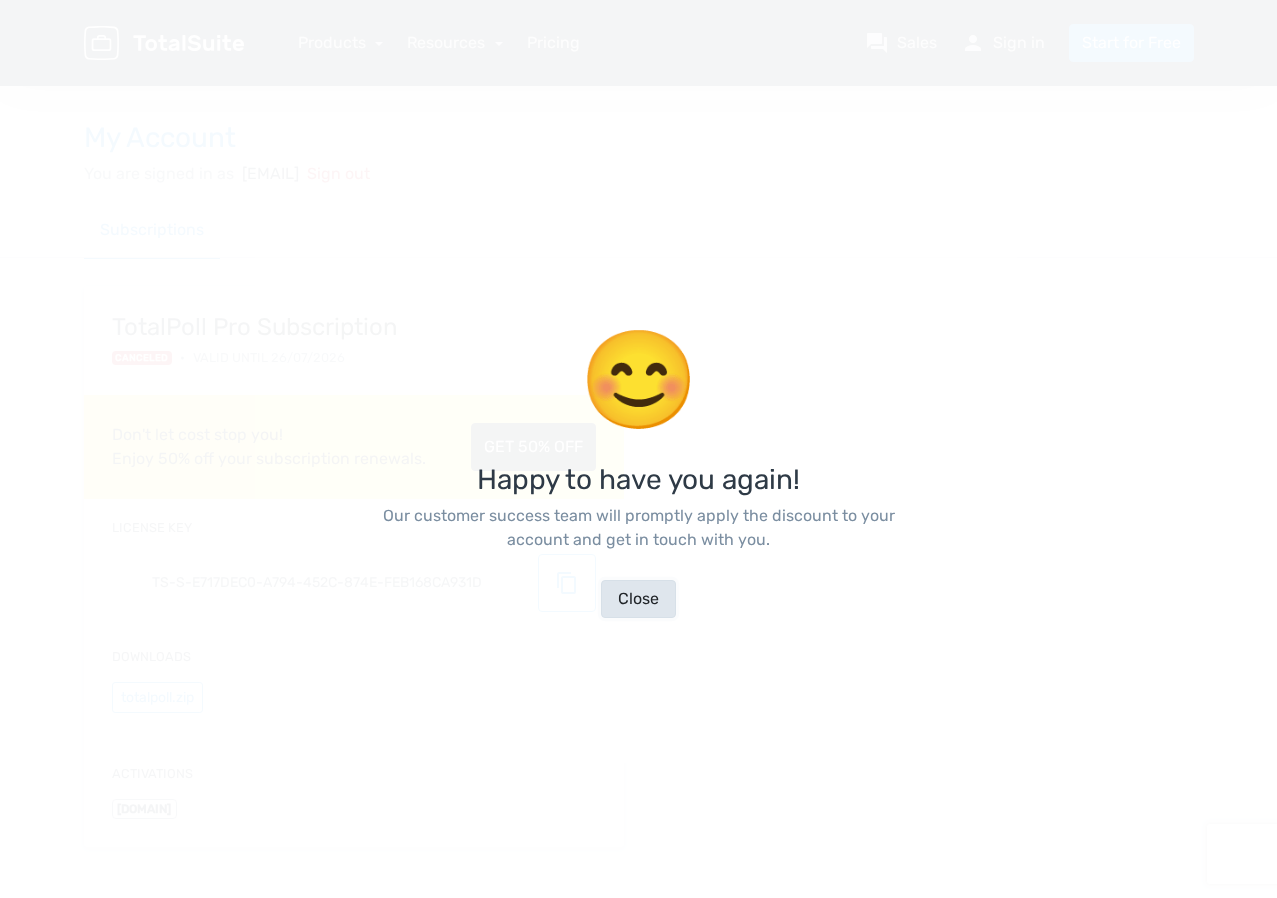 click on "Close" at bounding box center [638, 599] 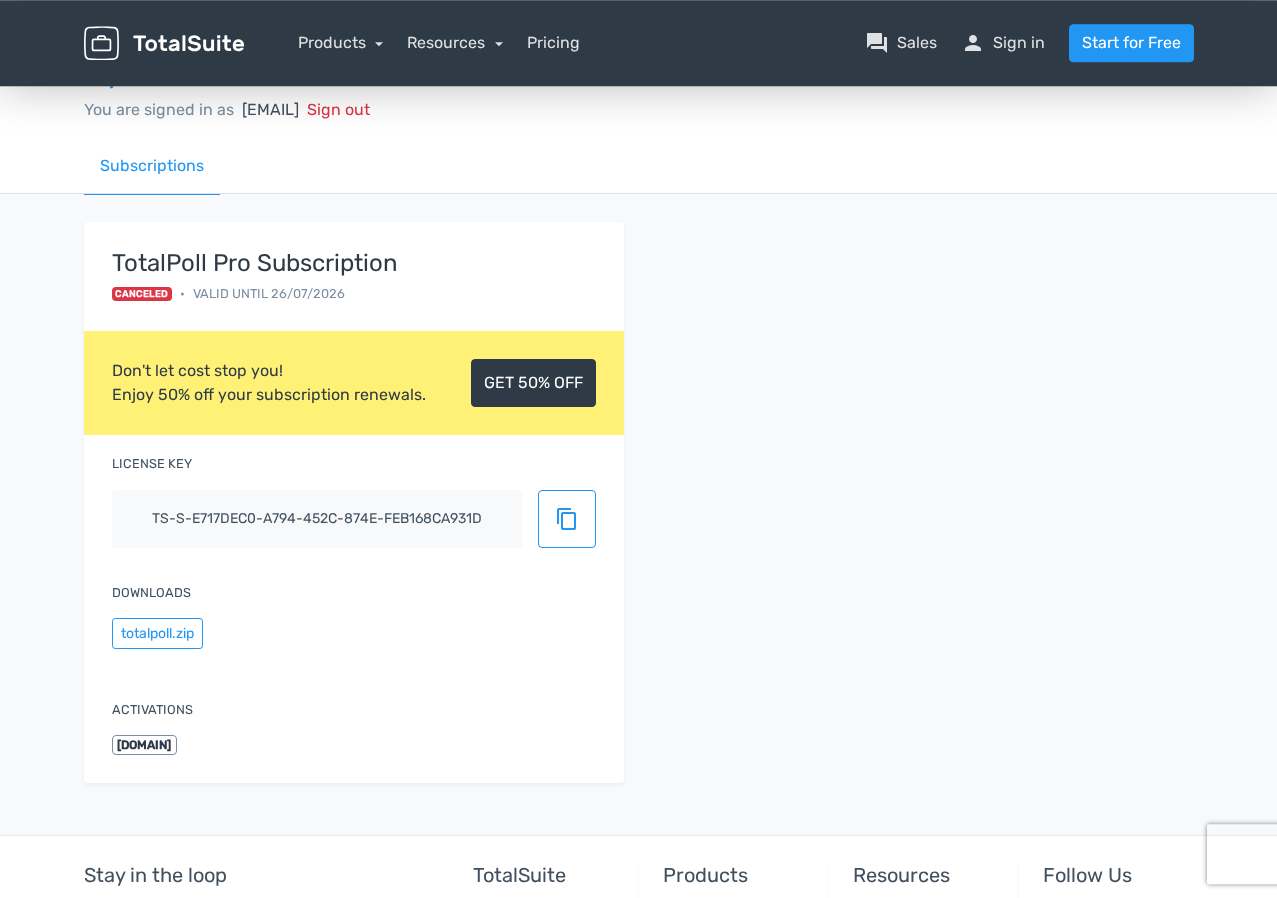 scroll, scrollTop: 65, scrollLeft: 0, axis: vertical 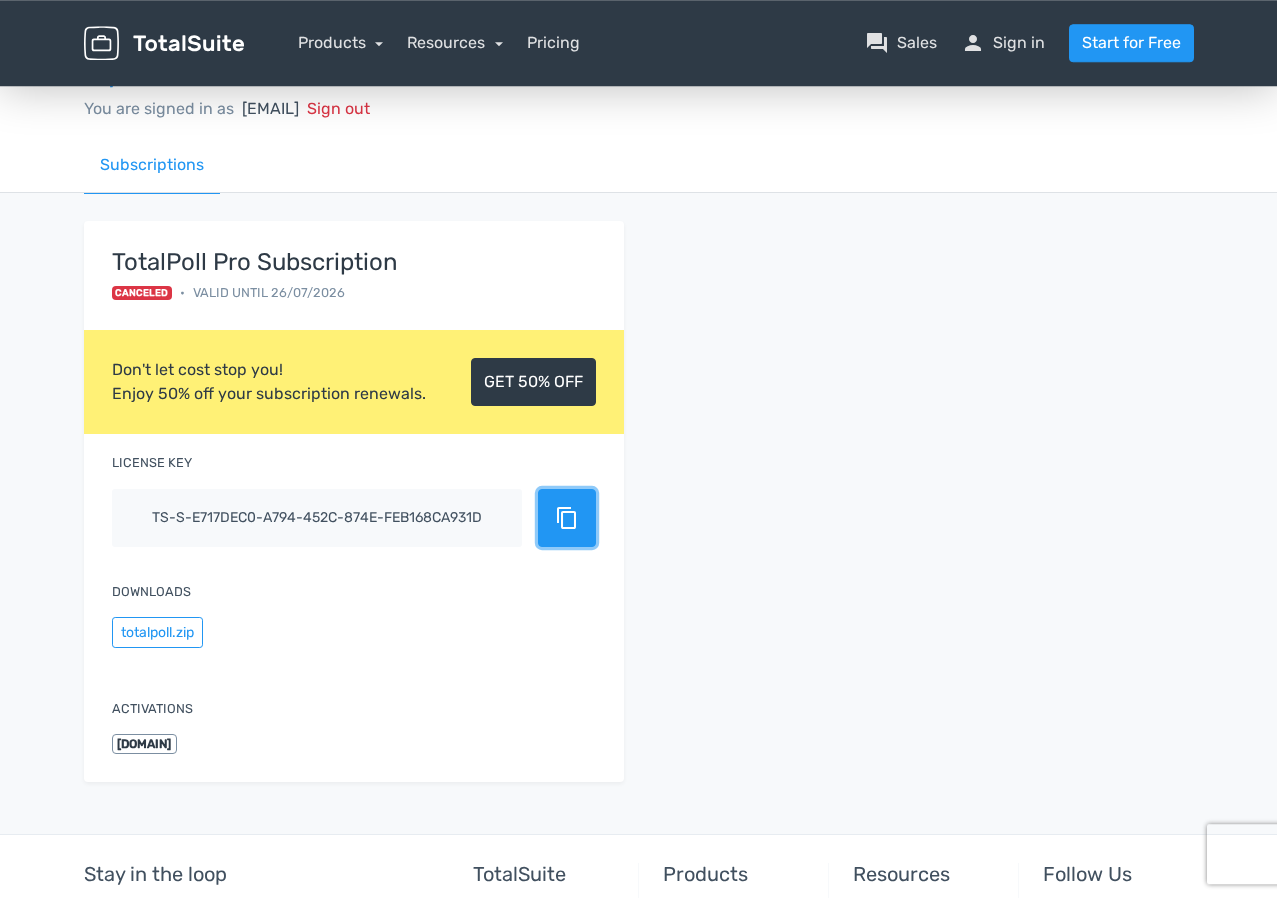 click on "content_copy" at bounding box center (567, 518) 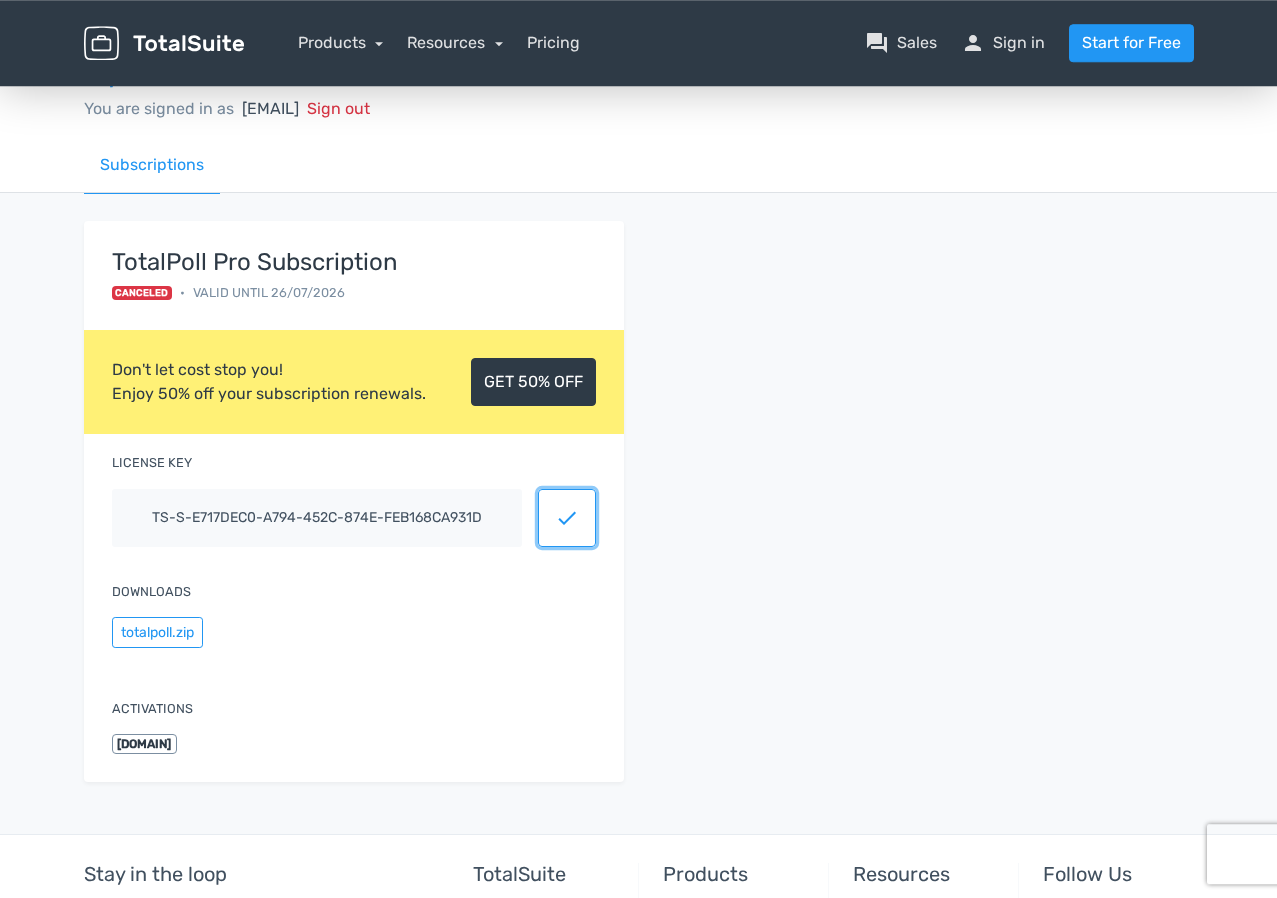 type 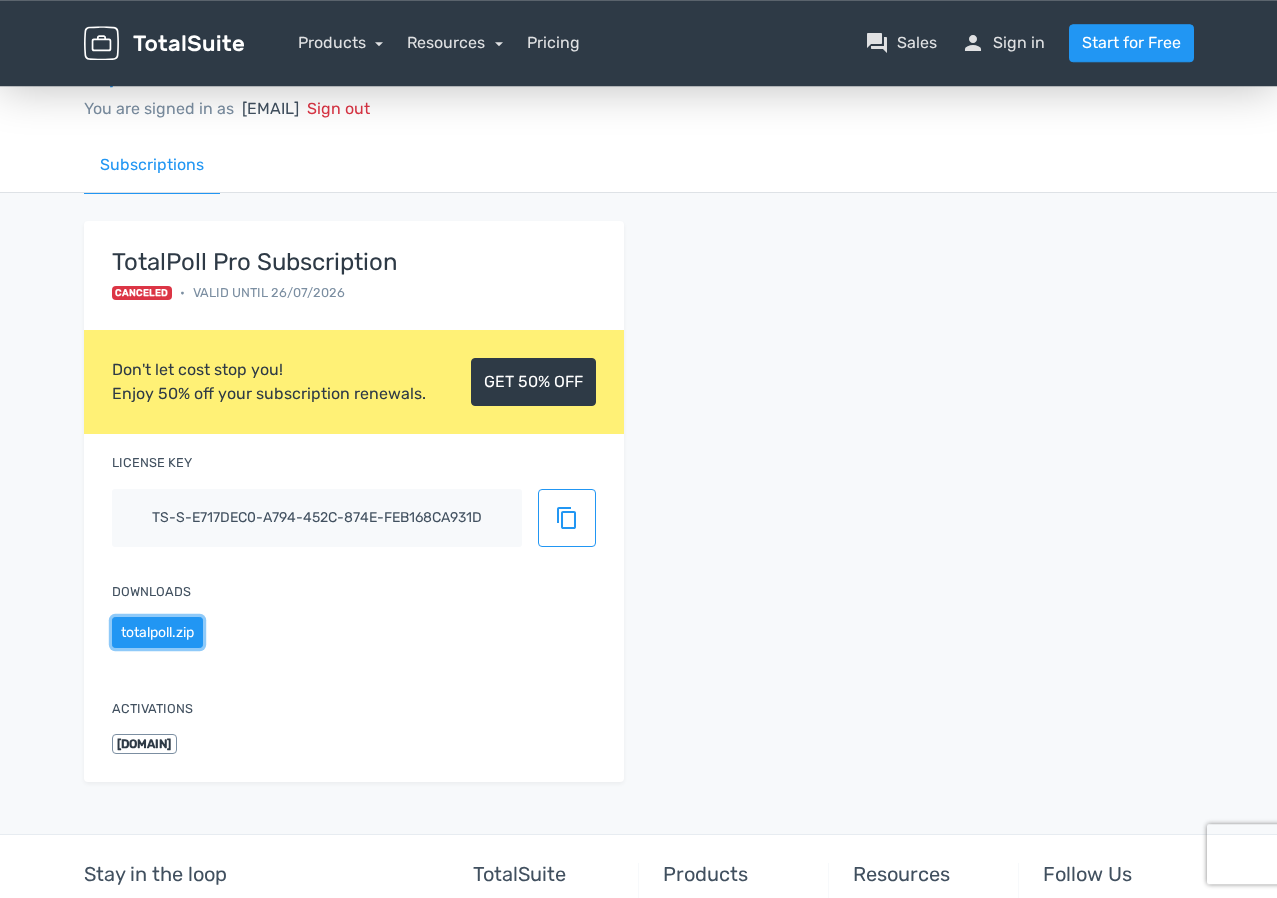click on "totalpoll.zip" at bounding box center (157, 632) 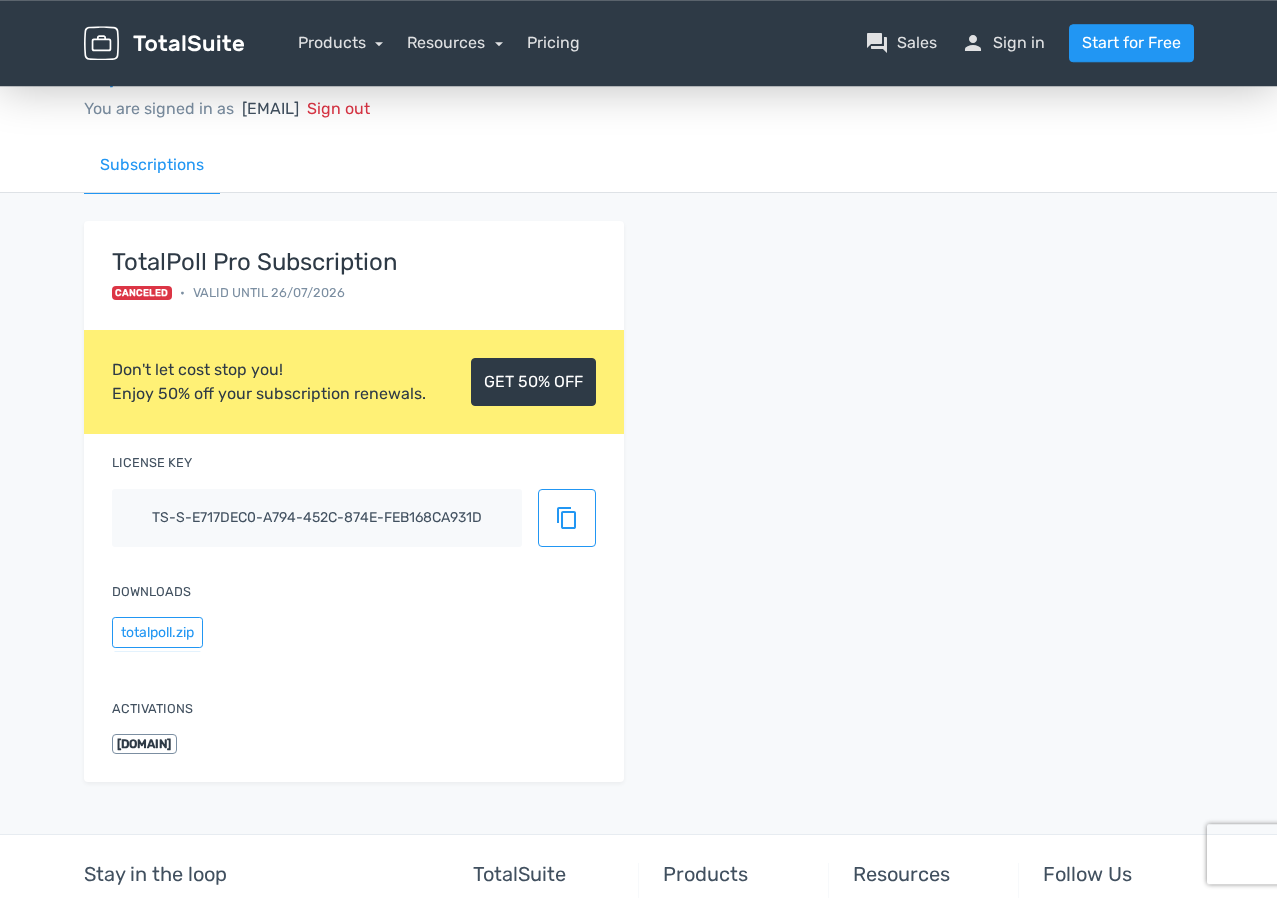 click on "TotalPoll Pro Subscription
Canceled
•
Valid until 26/07/2026
Don't let cost stop you!
Enjoy 50% off your subscription renewals.
GET 50%
OFF   License
key   ts-s-e717dec0-a794-452c-874e-feb168ca931d   content_copy   Downloads   totalpoll.zip
Activations     chocolatewinterfest.com.au" at bounding box center [639, 513] 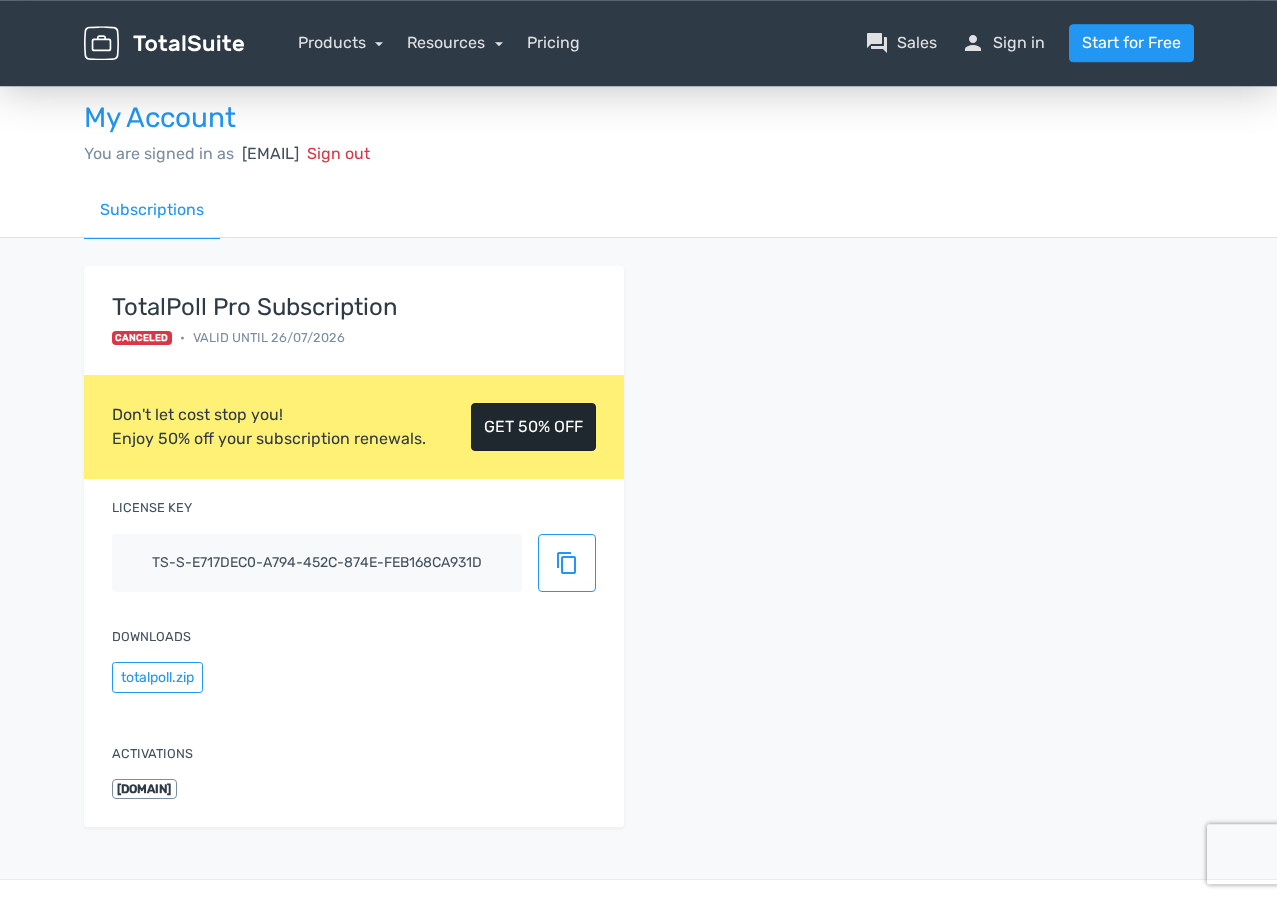 scroll, scrollTop: 11, scrollLeft: 0, axis: vertical 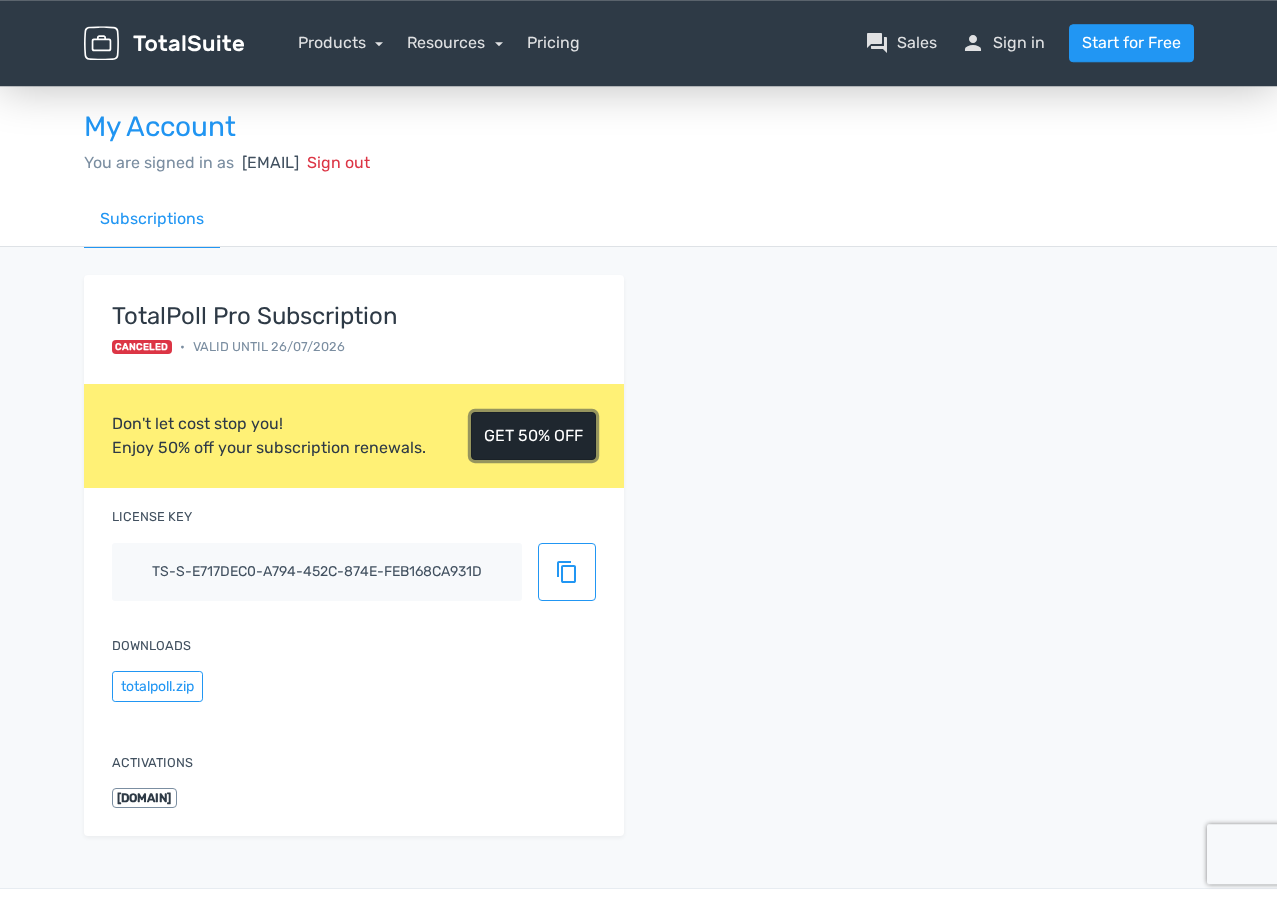 click on "GET 50%
OFF" at bounding box center [533, 436] 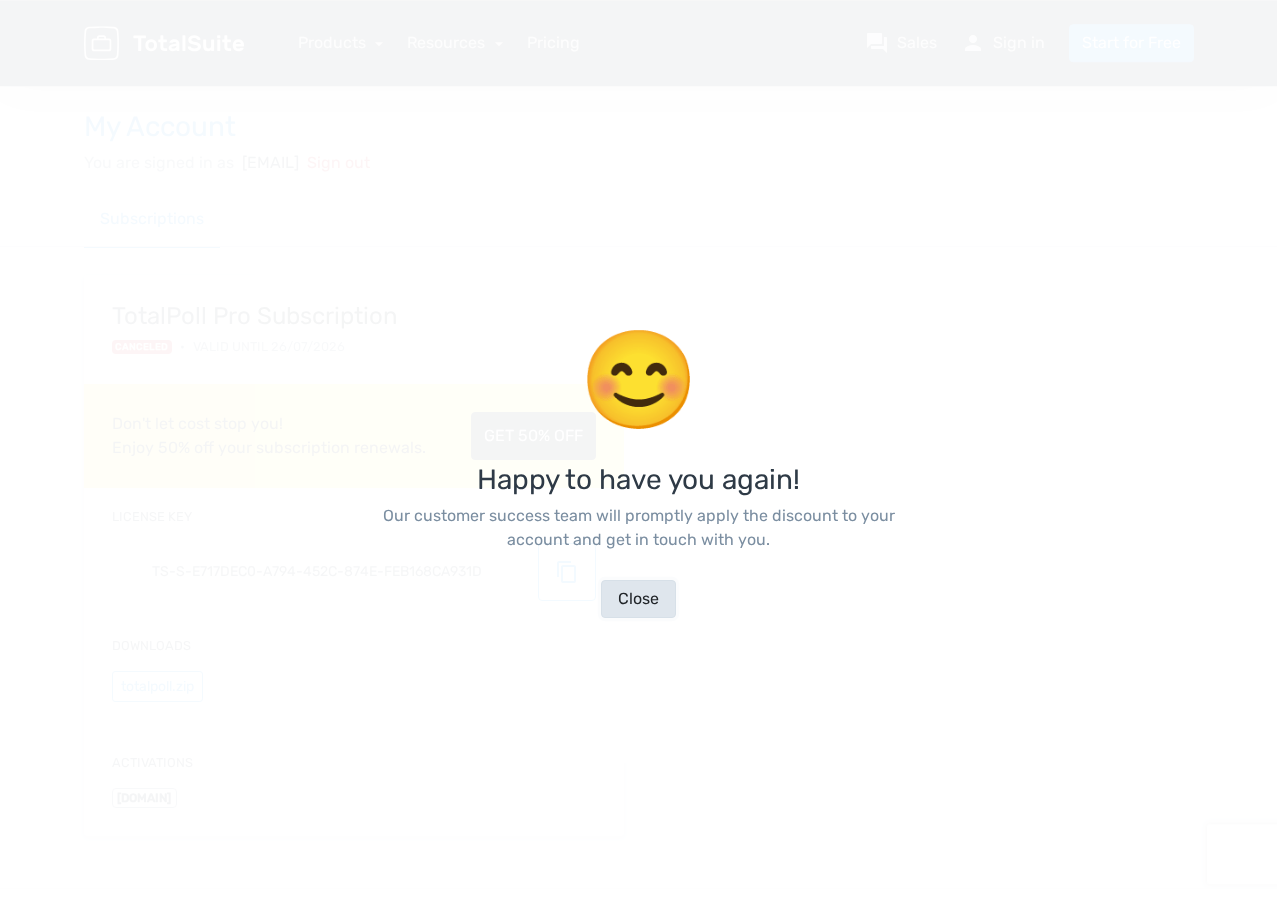 click on "Close" at bounding box center [638, 599] 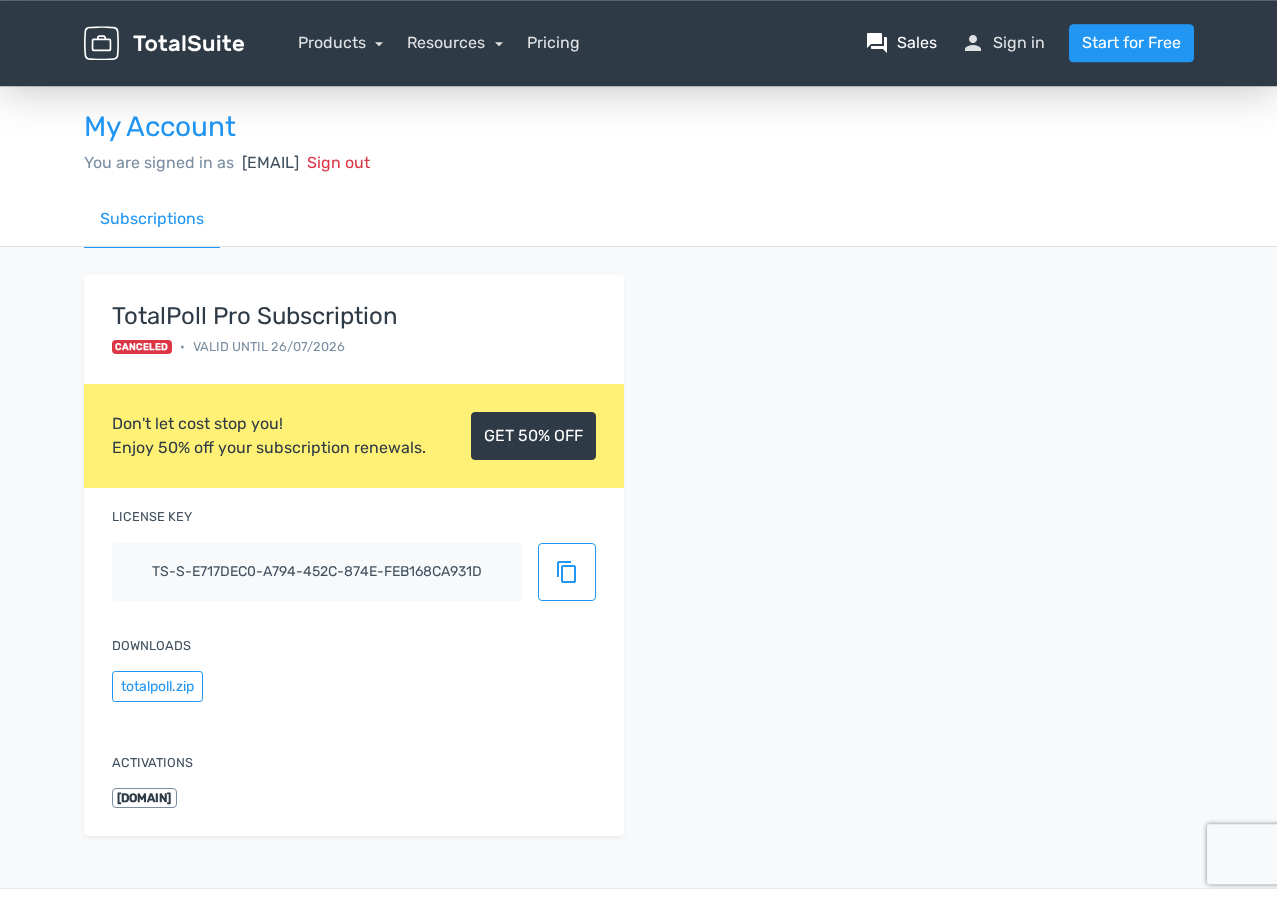 click on "question_answer Sales" at bounding box center (901, 43) 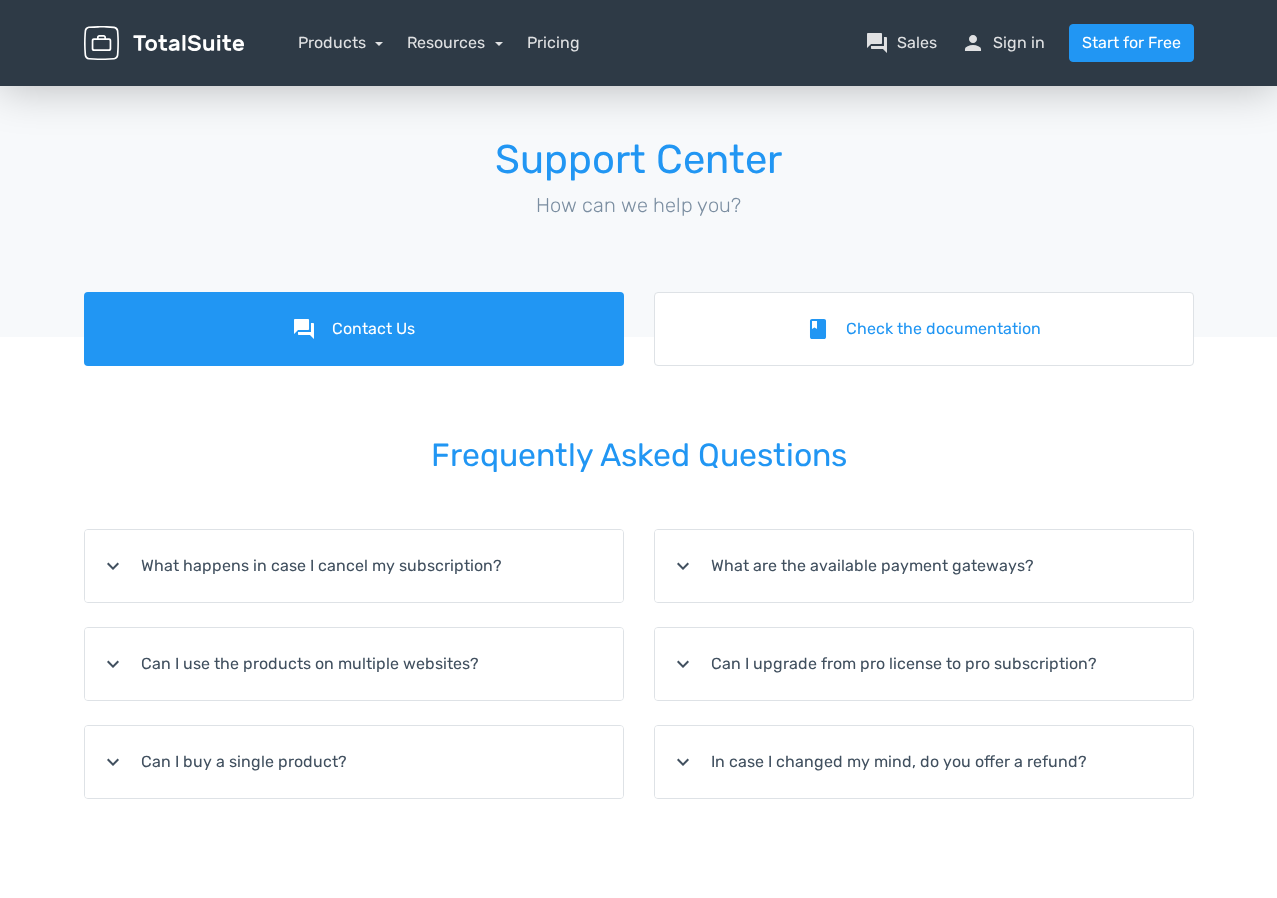 scroll, scrollTop: 0, scrollLeft: 0, axis: both 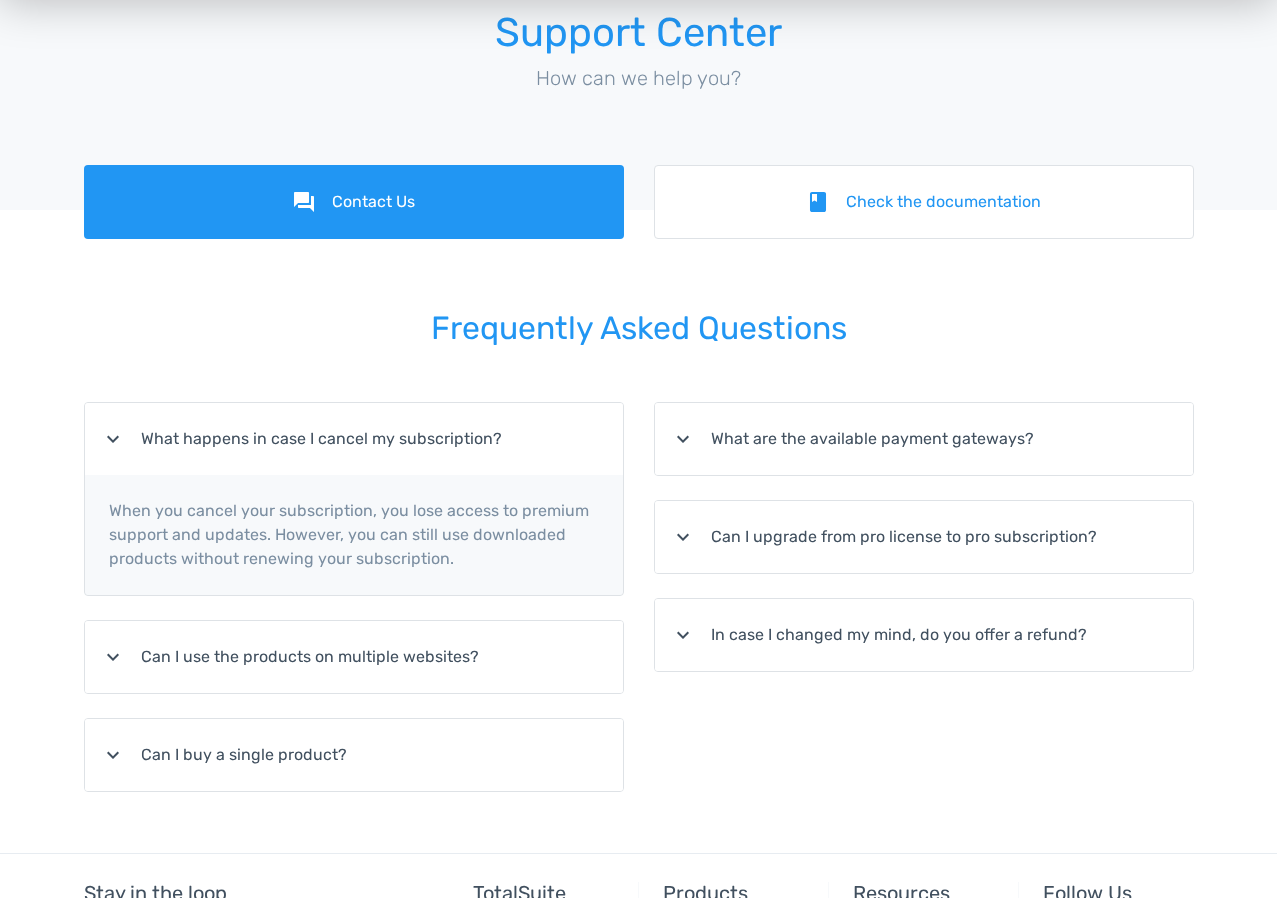 click on "expand_more" at bounding box center [683, 537] 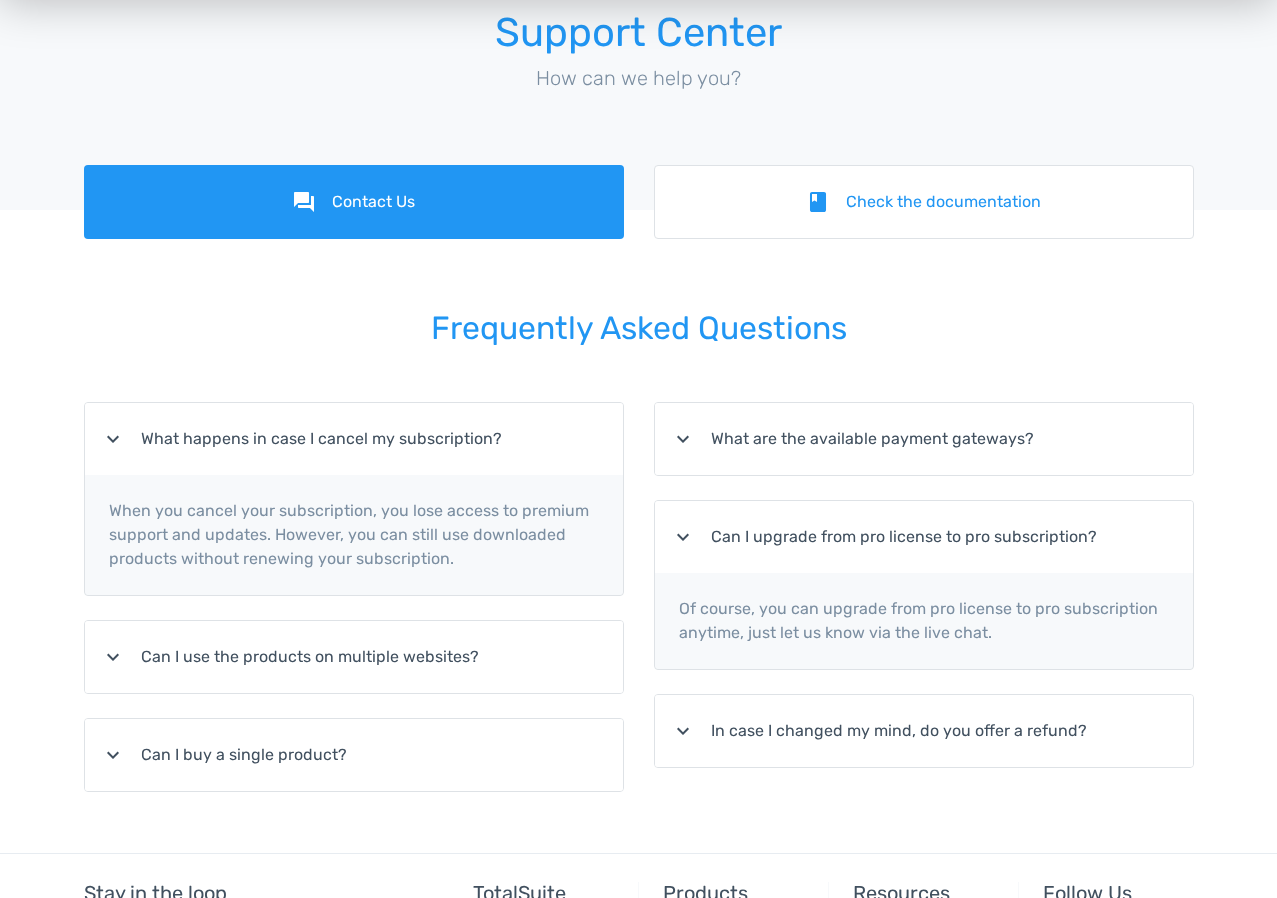 drag, startPoint x: 686, startPoint y: 735, endPoint x: 780, endPoint y: 729, distance: 94.19129 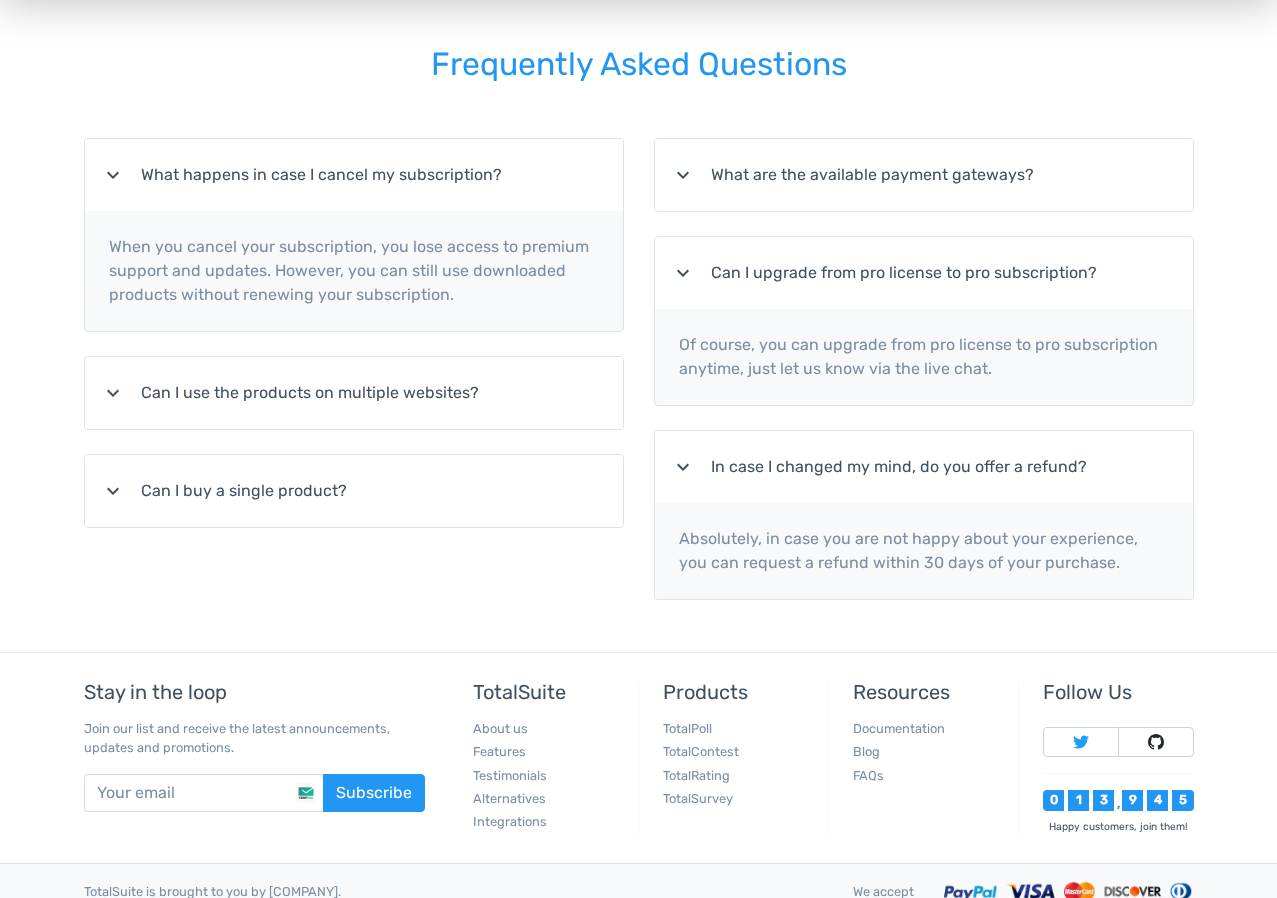 scroll, scrollTop: 388, scrollLeft: 0, axis: vertical 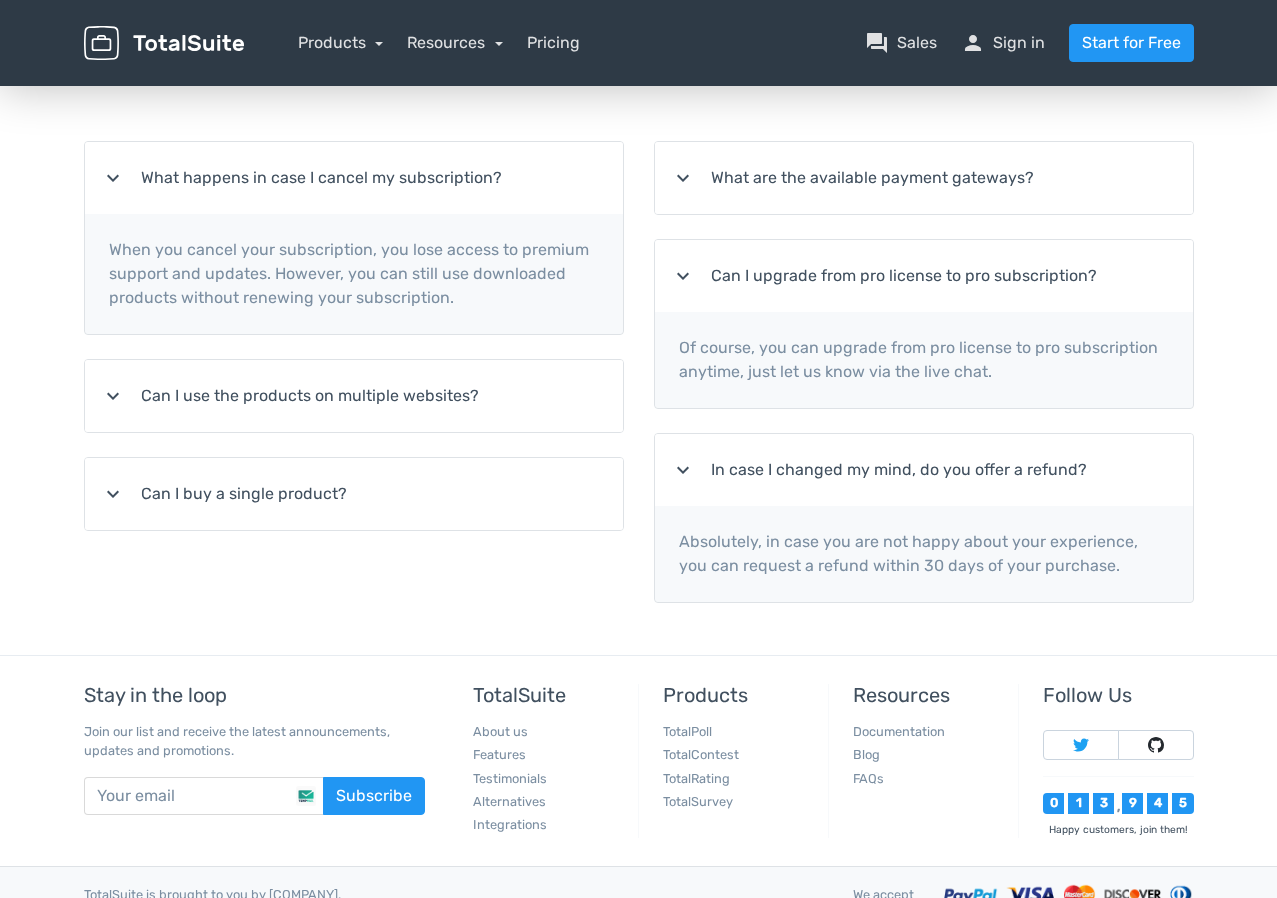 click on "expand_more" at bounding box center (113, 494) 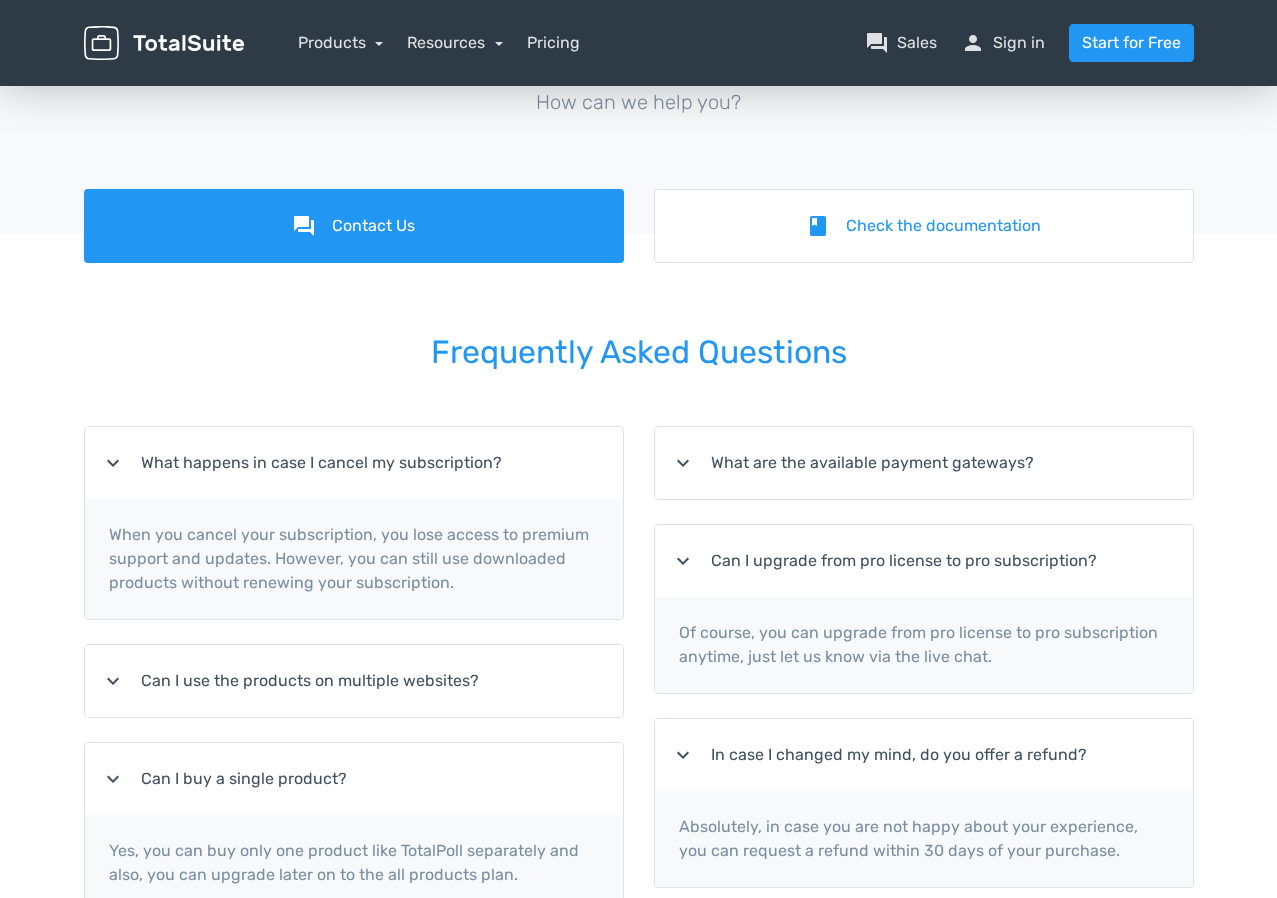 scroll, scrollTop: 102, scrollLeft: 0, axis: vertical 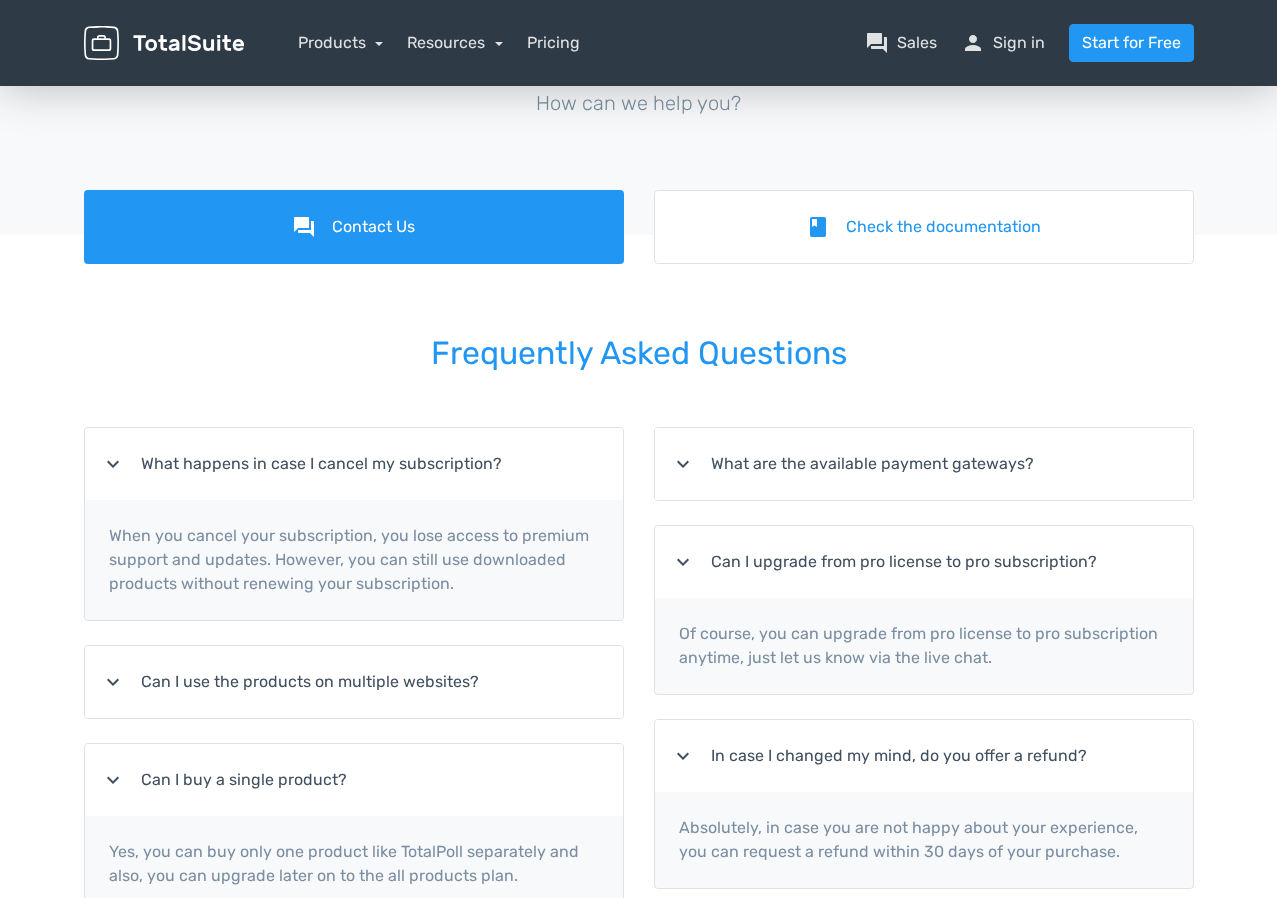 click on "Frequently Asked Questions" at bounding box center [639, 353] 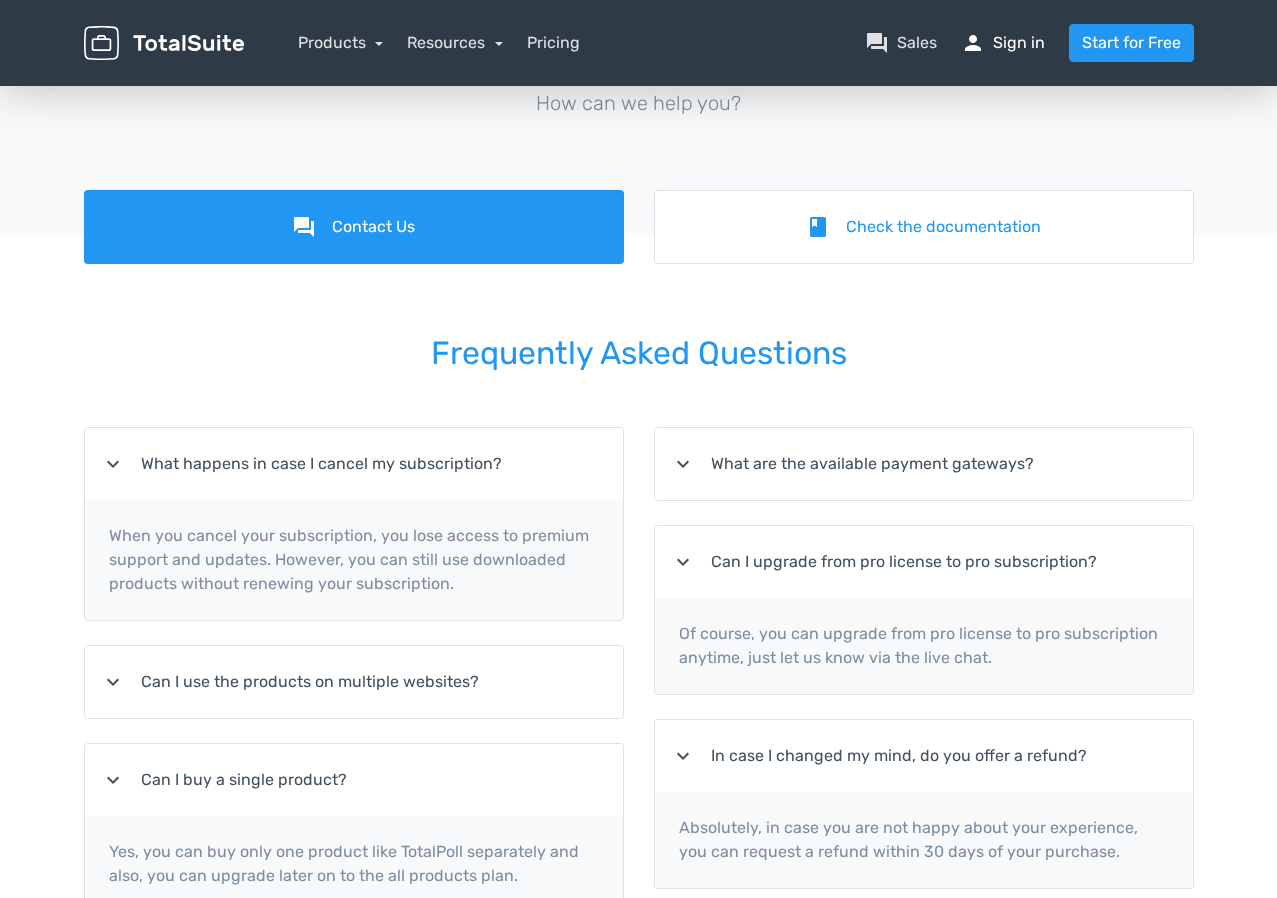 click on "person Sign in" at bounding box center (1003, 43) 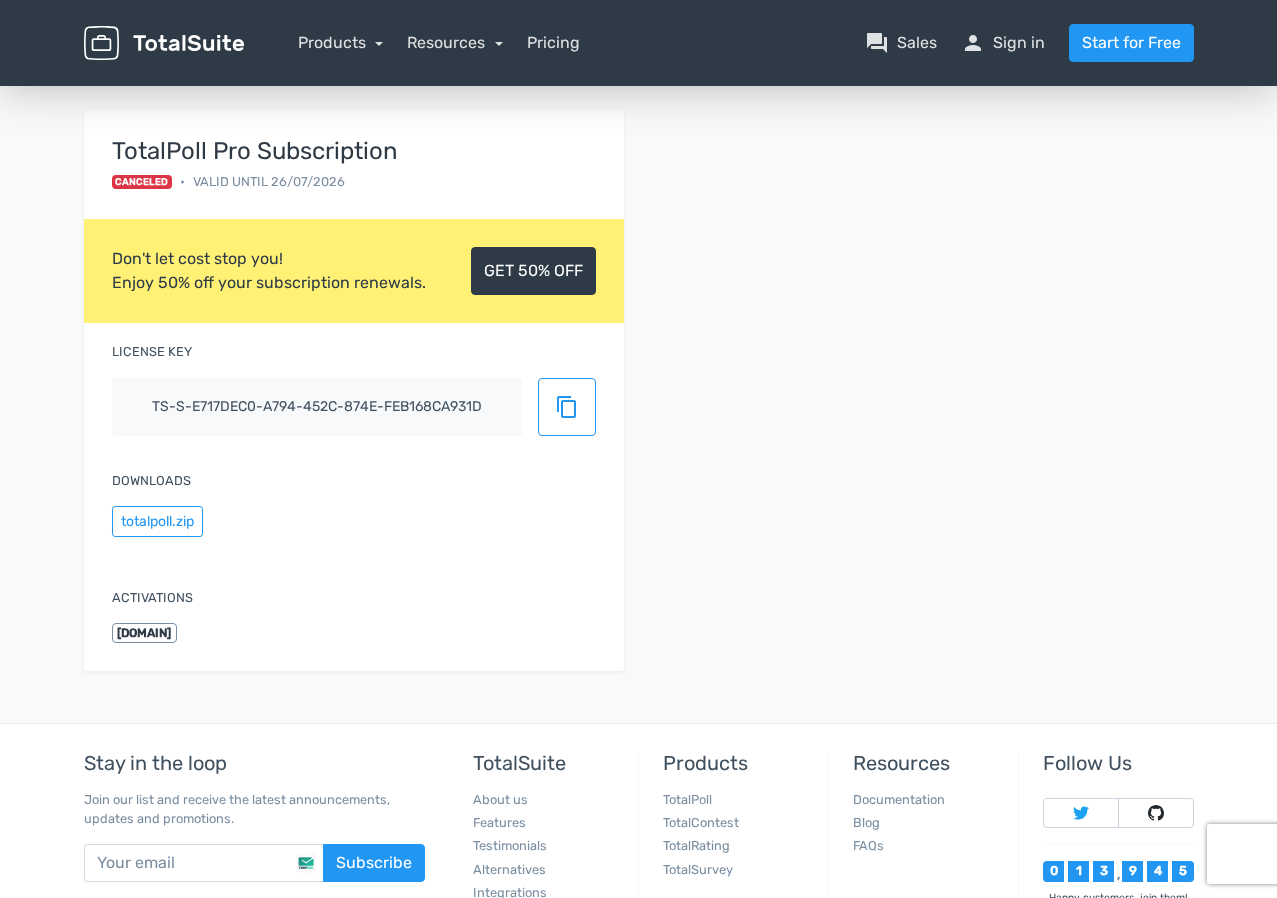 scroll, scrollTop: 193, scrollLeft: 0, axis: vertical 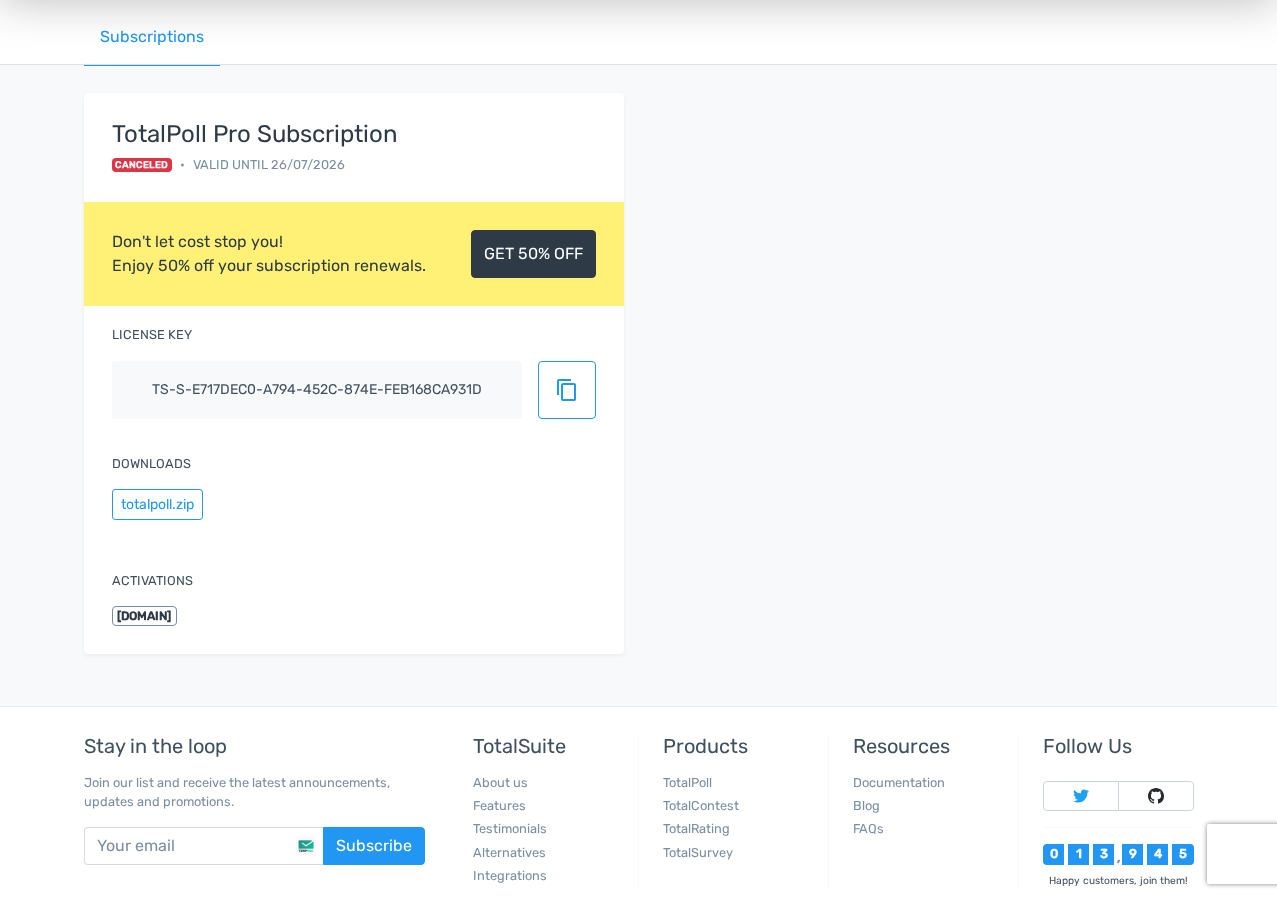 click on "[DOMAIN]" at bounding box center (145, 616) 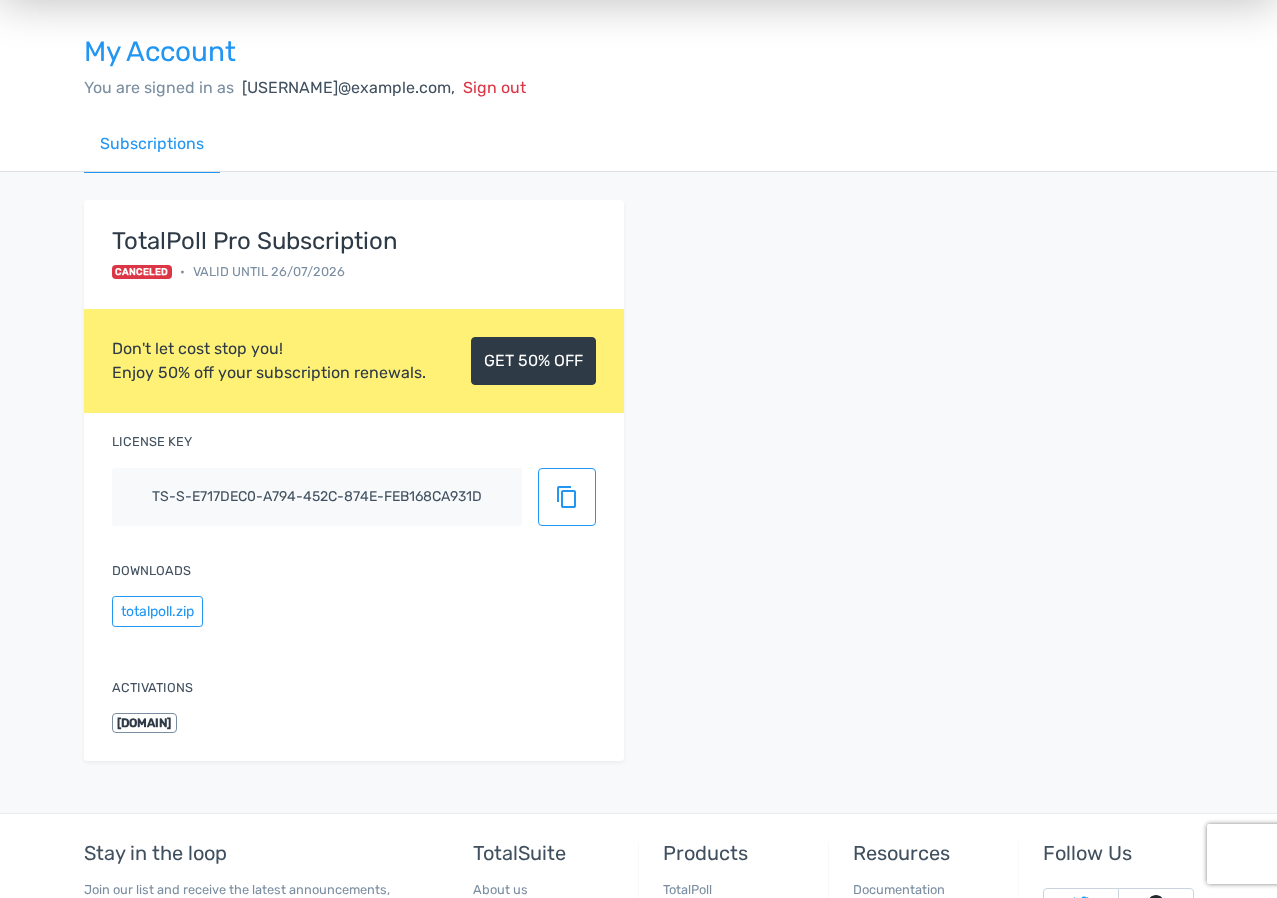 scroll, scrollTop: 0, scrollLeft: 0, axis: both 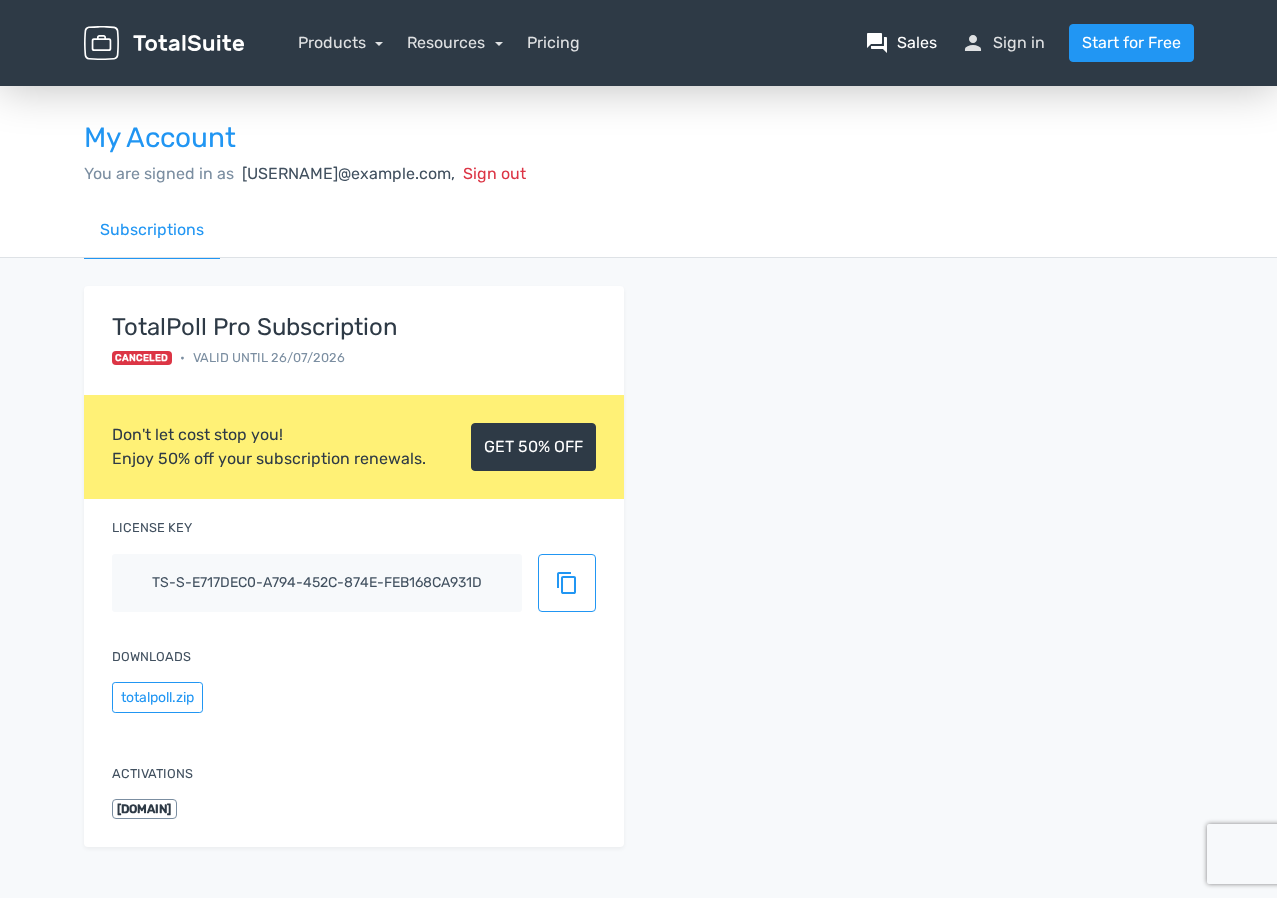click on "question_answer Sales" at bounding box center (901, 43) 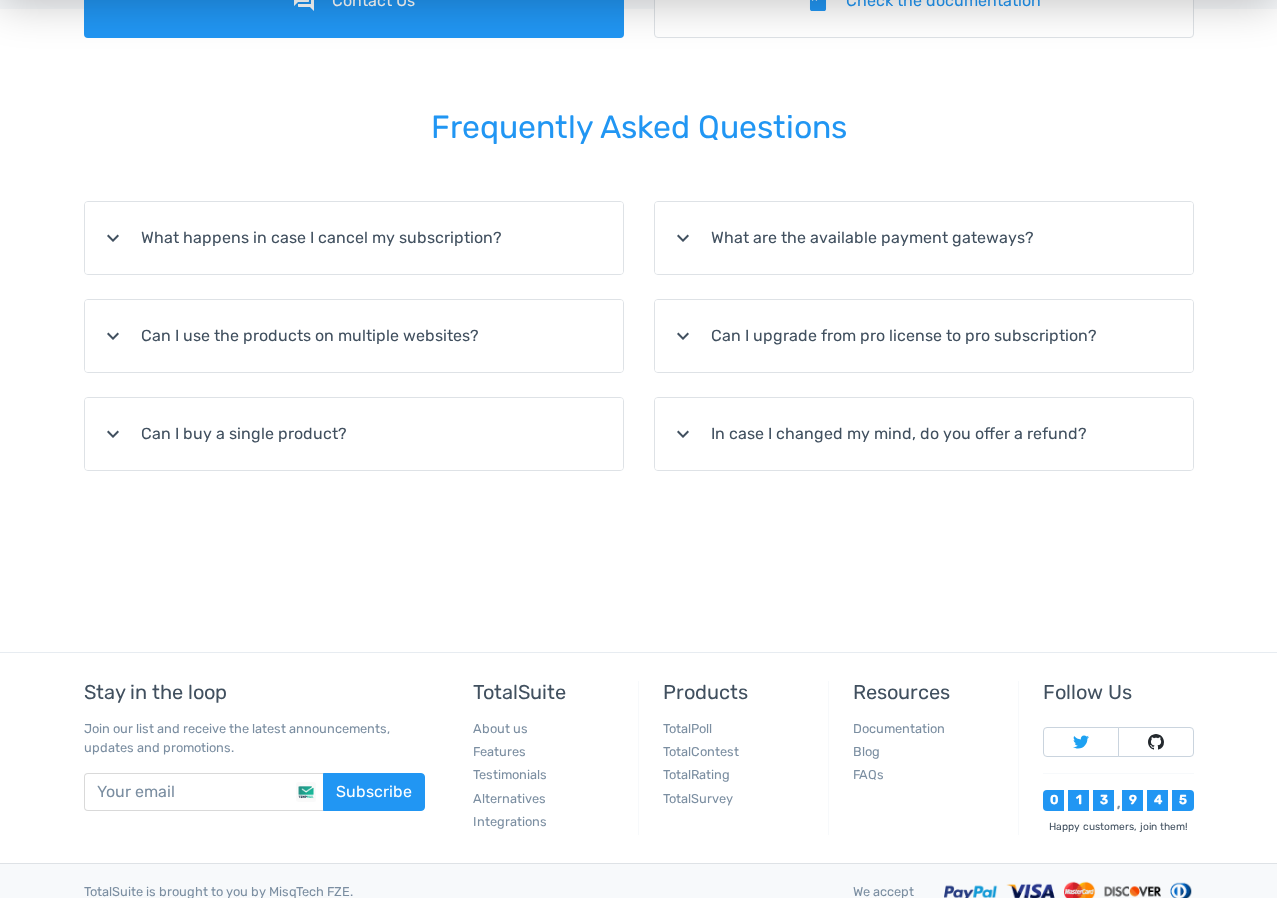 scroll, scrollTop: 0, scrollLeft: 0, axis: both 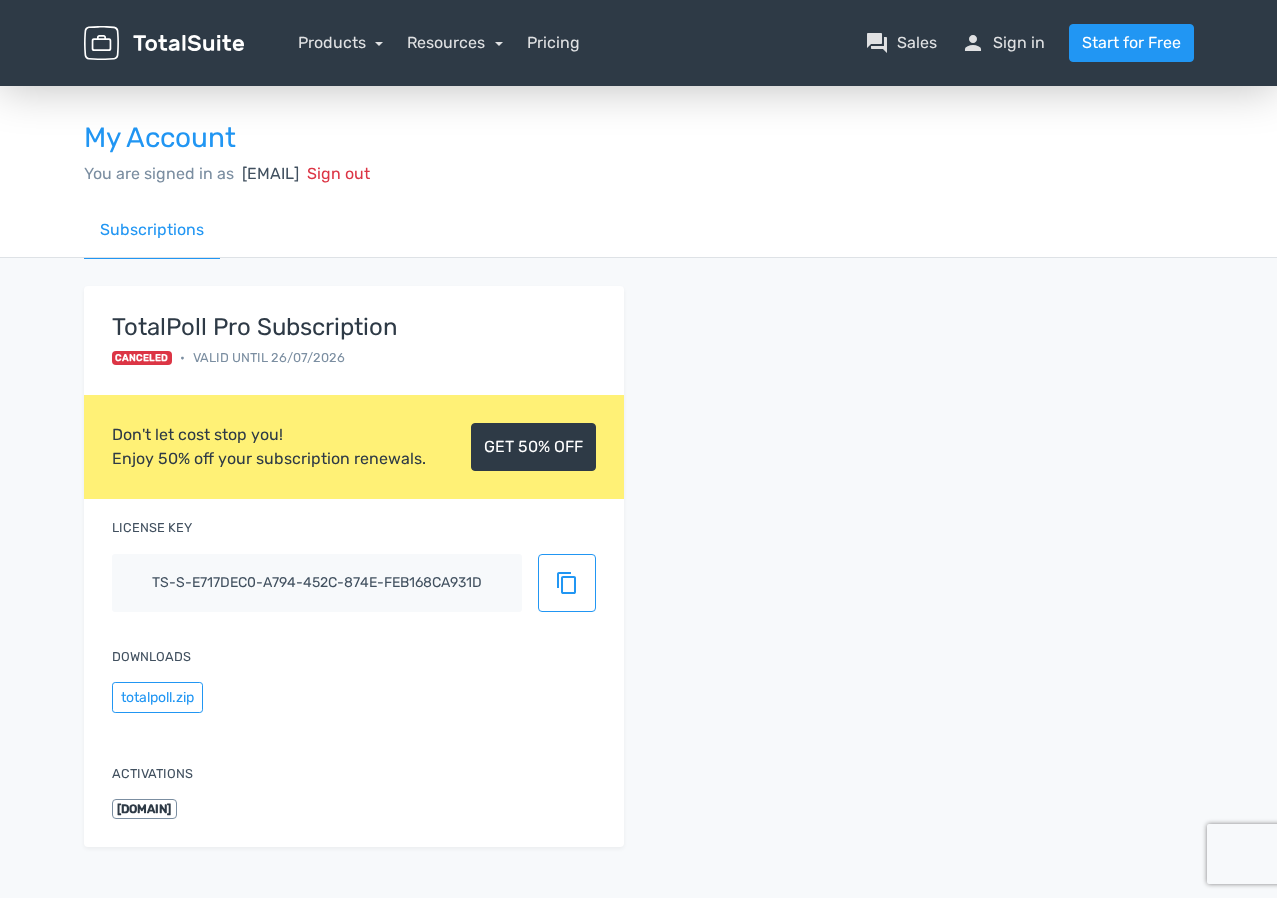 click on "TotalPoll Pro Subscription
Canceled
•
Valid until 26/07/2026
Don't let cost stop you!
Enjoy 50% off your subscription renewals.
GET 50%
OFF   License
key   ts-s-e717dec0-a794-452c-874e-feb168ca931d   content_copy   Downloads   totalpoll.zip
Activations     chocolatewinterfest.com.au" at bounding box center (639, 578) 